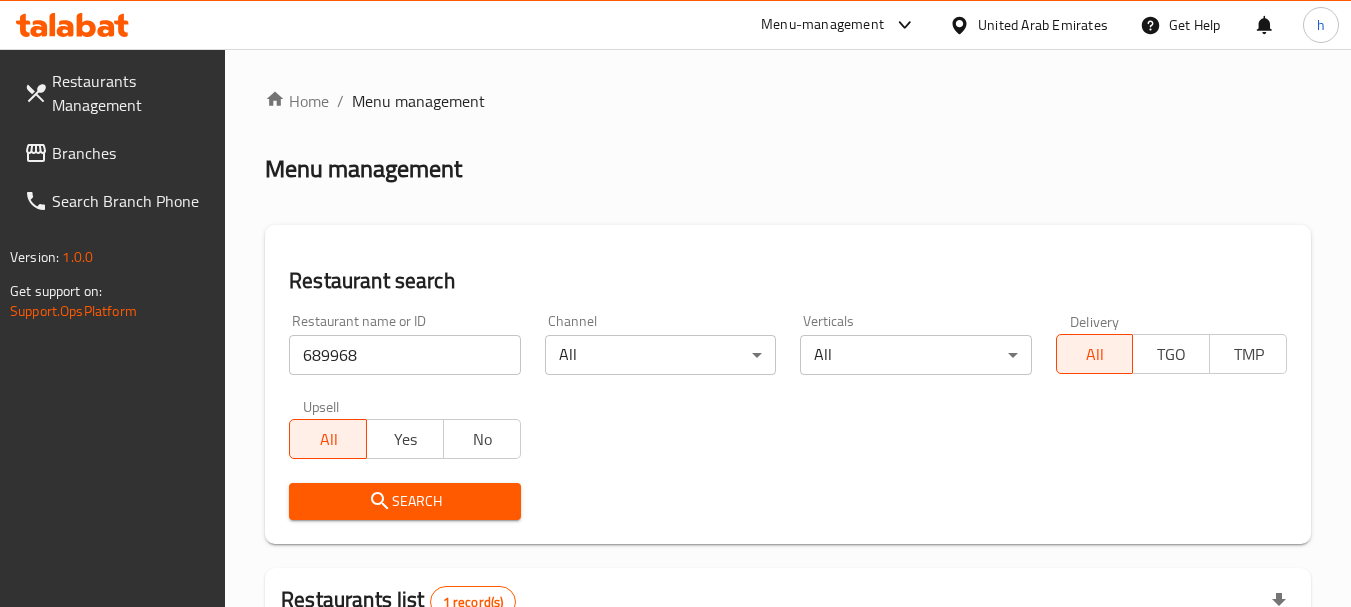scroll, scrollTop: 270, scrollLeft: 0, axis: vertical 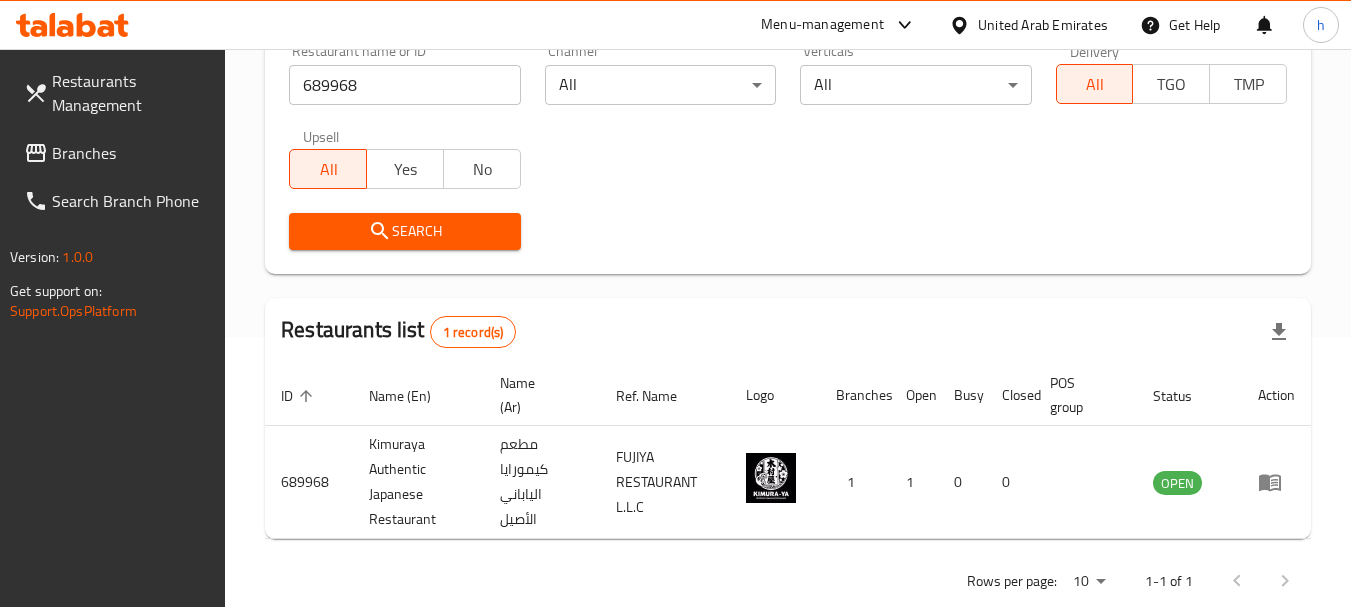 click on "United Arab Emirates" at bounding box center [1043, 25] 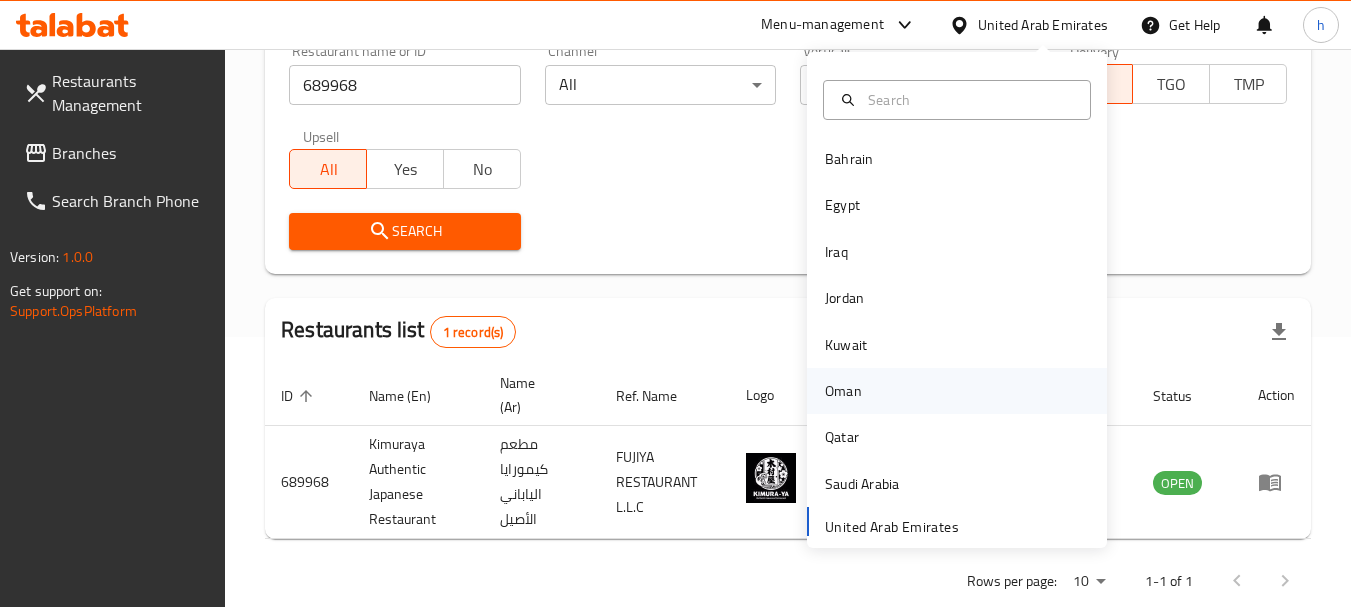 click on "Oman" at bounding box center (843, 391) 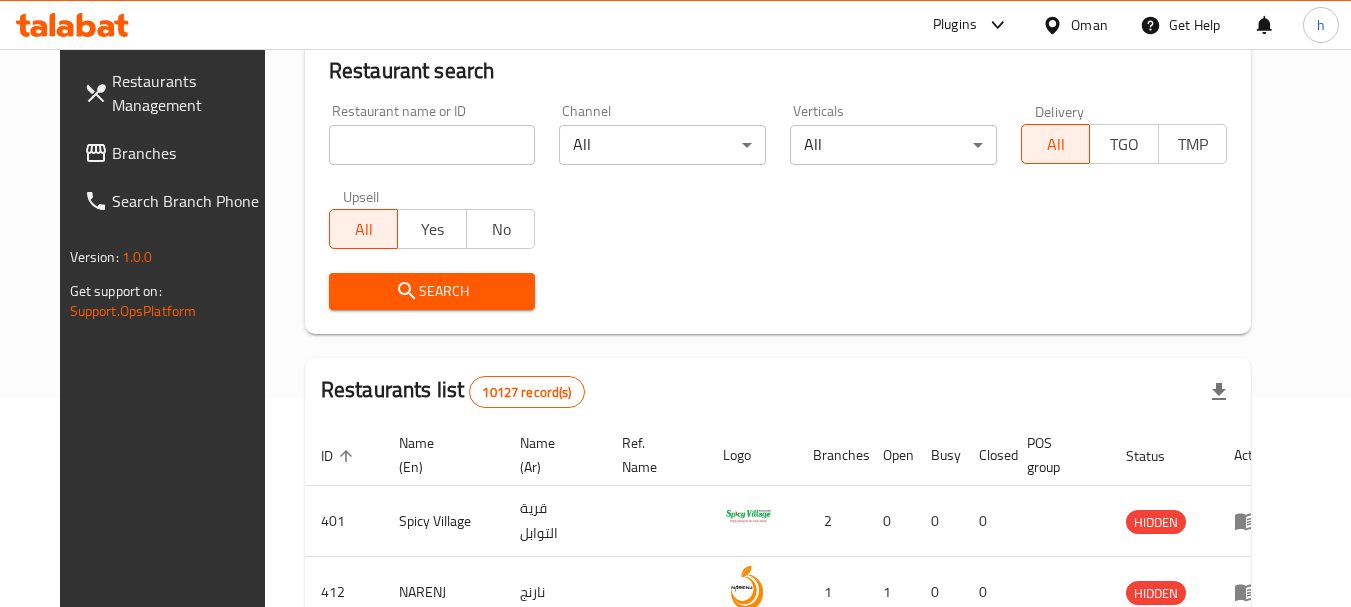 scroll, scrollTop: 270, scrollLeft: 0, axis: vertical 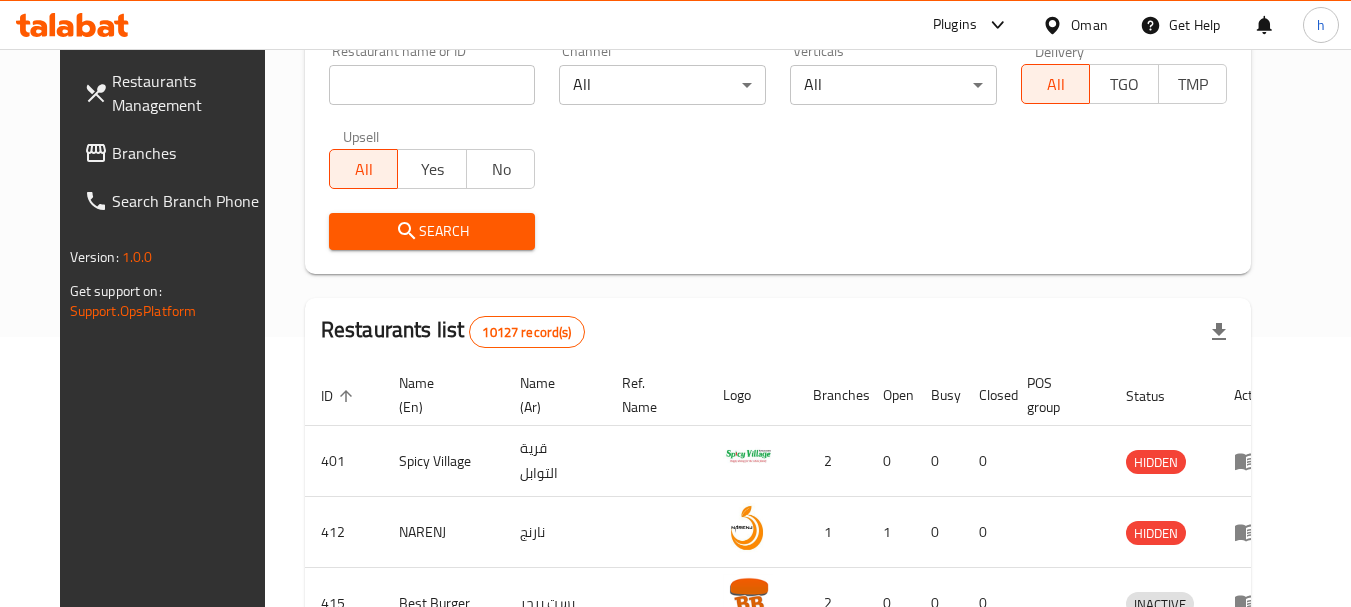 click on "Branches" at bounding box center [191, 153] 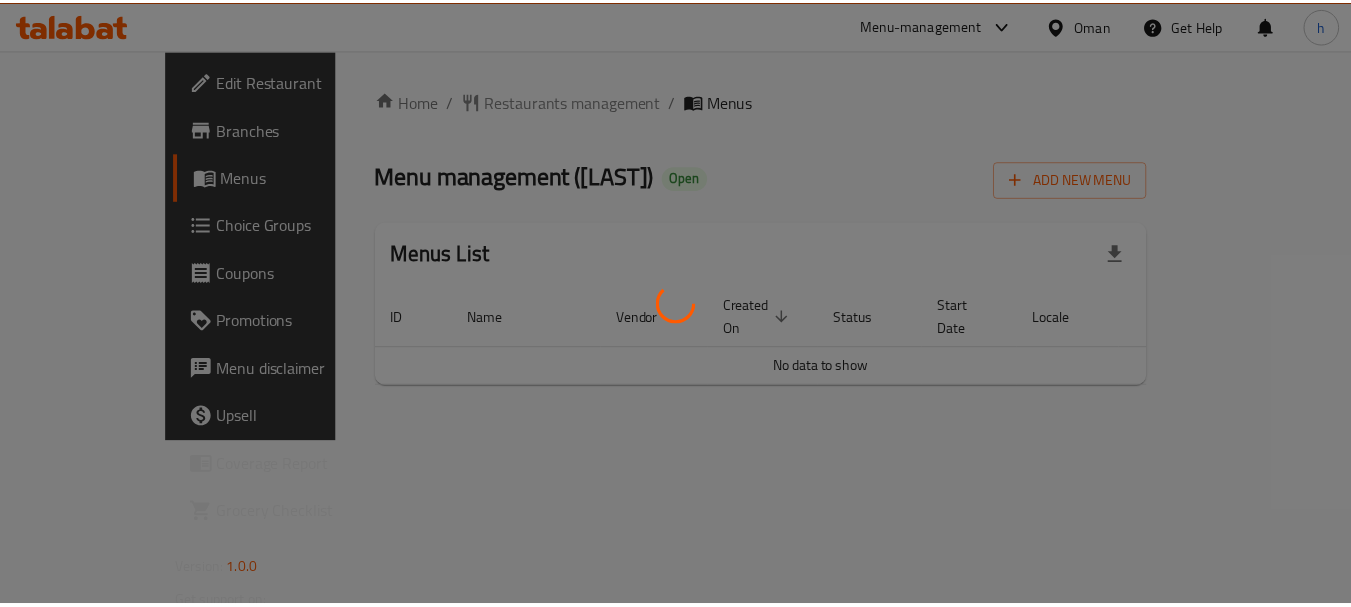scroll, scrollTop: 0, scrollLeft: 0, axis: both 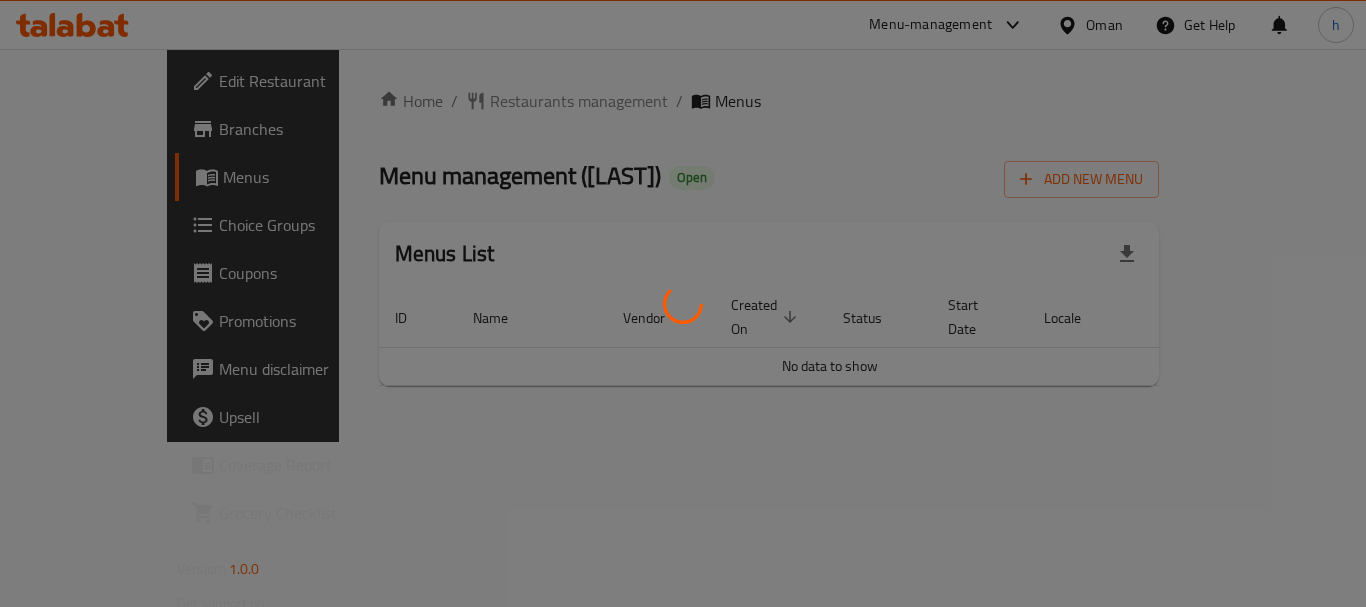 click at bounding box center (683, 303) 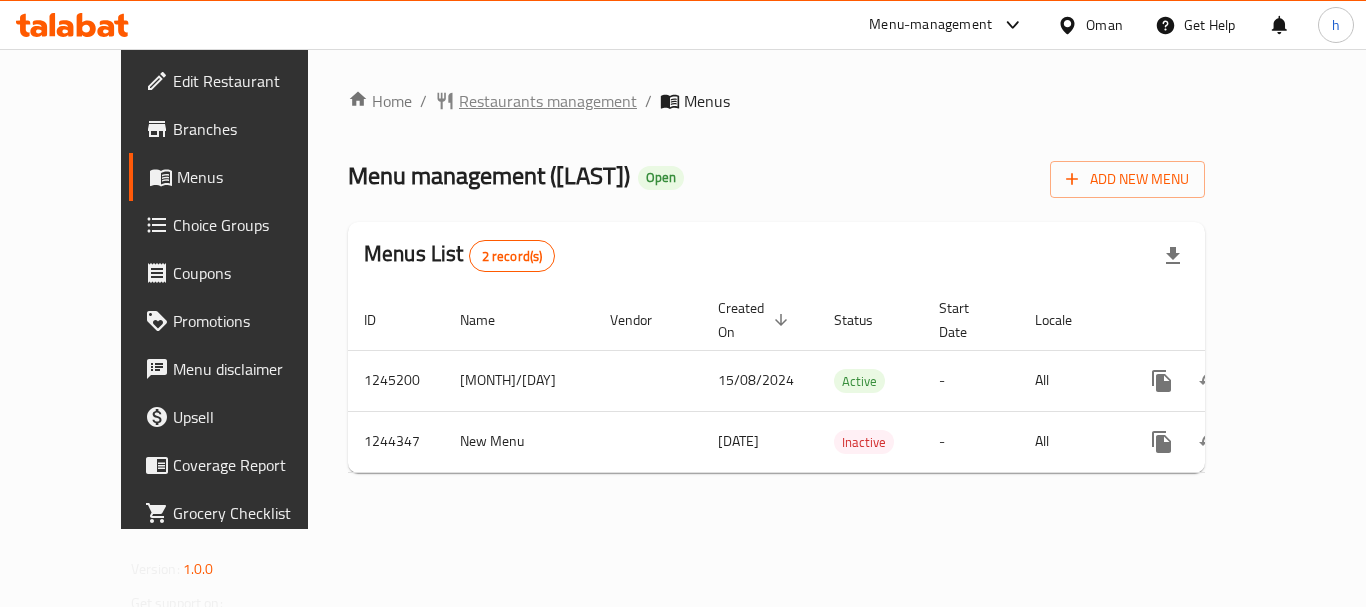 click on "Restaurants management" at bounding box center (548, 101) 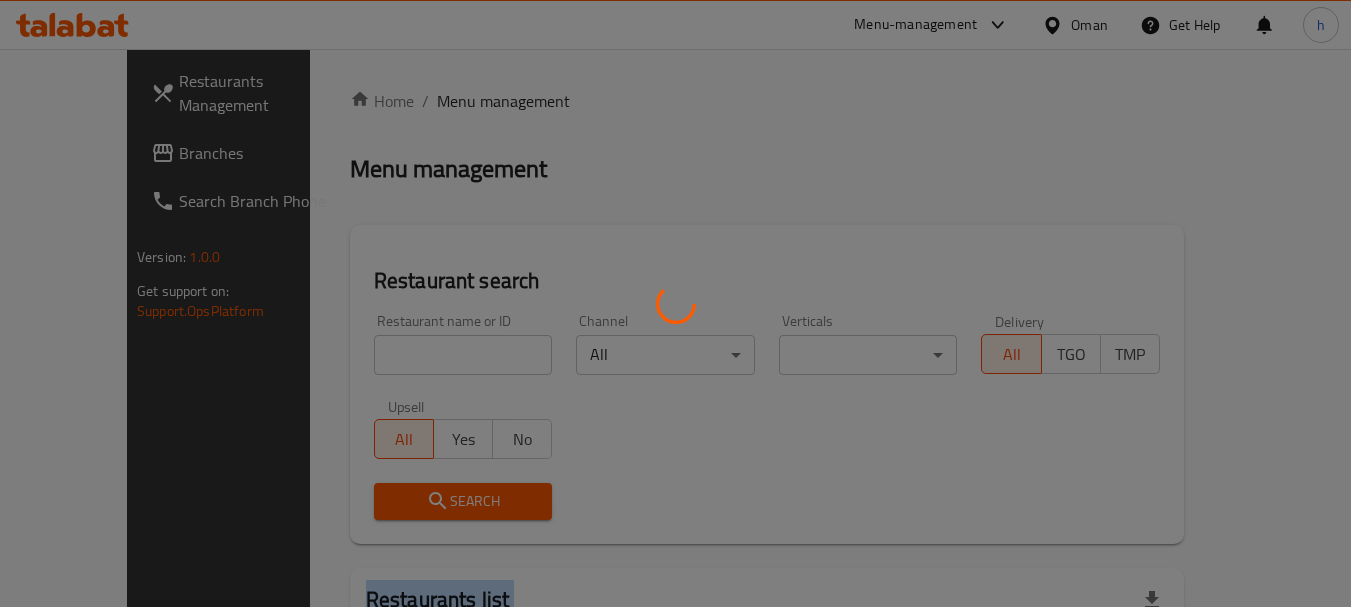 click at bounding box center (675, 303) 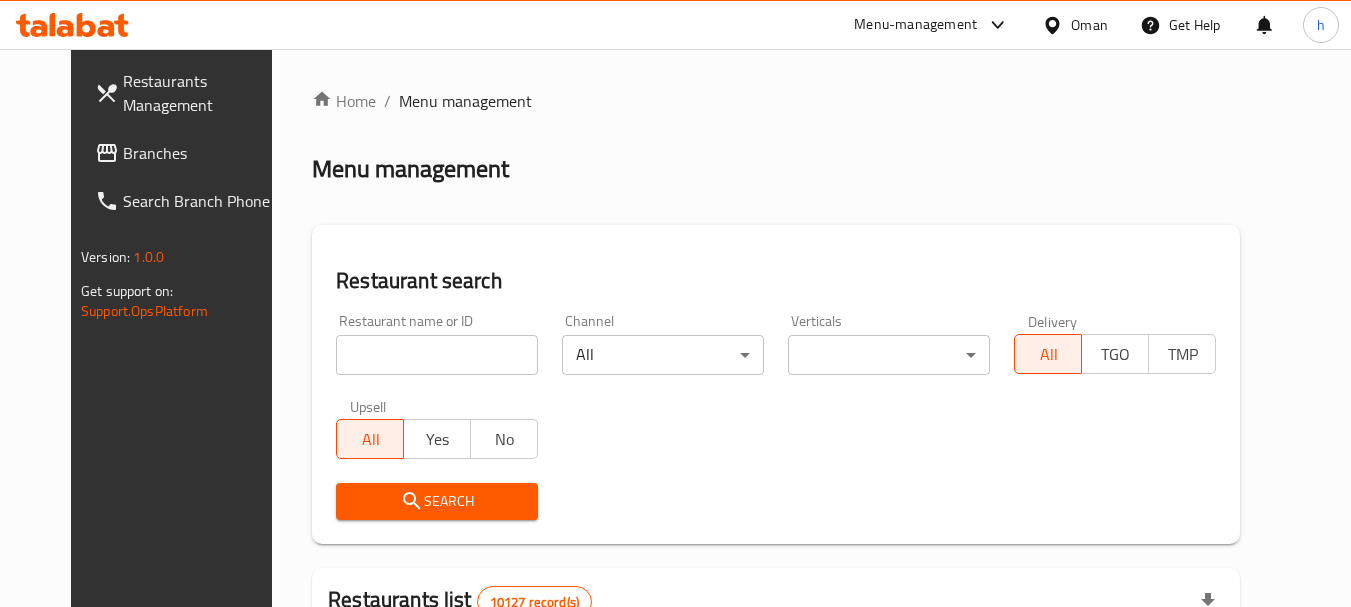 click on "Home / Menu management Menu management Restaurant search Restaurant name or ID Restaurant name or ID Channel All ​ Verticals ​ ​ Delivery All TGO TMP Upsell All Yes No   Search Restaurants list   10127 record(s) ID sorted ascending Name (En) Name (Ar) Ref. Name Logo Branches Open Busy Closed POS group Status Action 401 Spicy Village قرية التوابل 2 0 0 0 HIDDEN 412 NARENJ نارنج 1 1 0 0 HIDDEN 415 Best Burger بست برجر 2 0 0 0 INACTIVE 416 HOT POT RESTAURANT مطعم الوعاء الساخن Darsait Branch  1 0 0 0 INACTIVE 417 FUSION فيوجن 1 0 0 0 INACTIVE 420 BAMBOO KITCHEN بامبو كتشن 1 1 0 0 HIDDEN 422 GOLDEN BEAN CAFE مقهى البن الذهبي 1 1 0 0 INACTIVE 424 Just Grilled جست جريلد 1 0 0 0 INACTIVE 467 MEERATH FAMOUS ميرات المشهورة 1 1 0 0 OPEN 470 ZAIKA DELHI KA مذاق من دلهي  1 0 0 0 INACTIVE Rows per page: 10 1-10 of 10127" at bounding box center [776, 730] 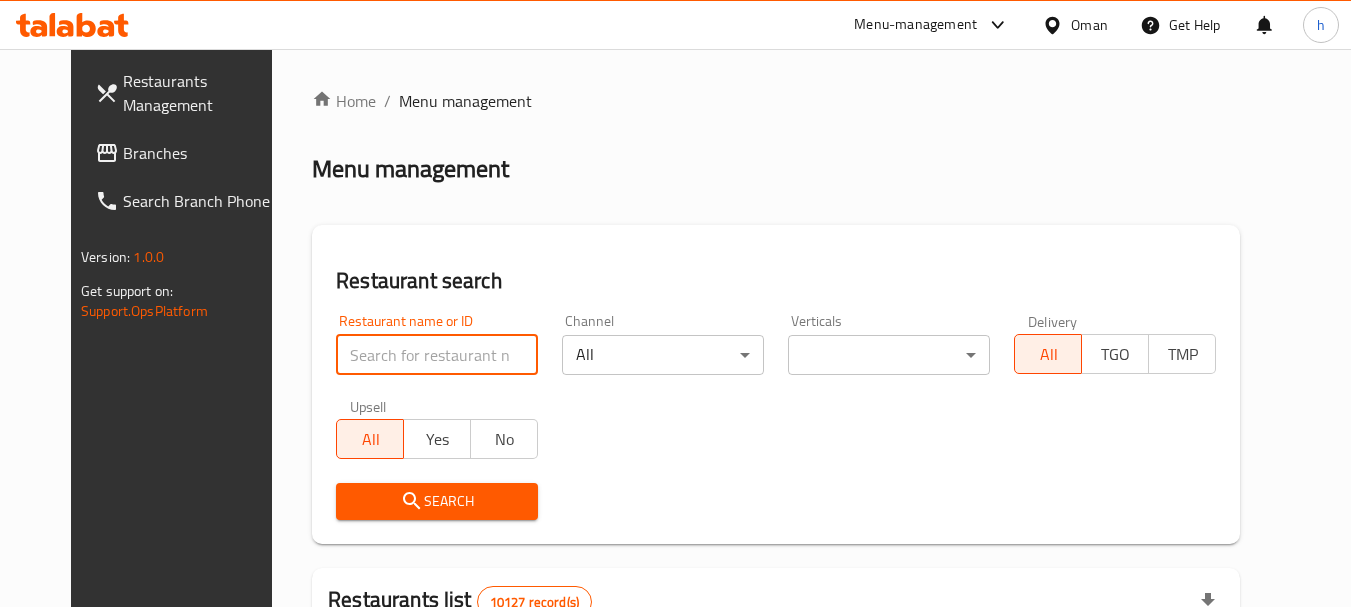 click at bounding box center [437, 355] 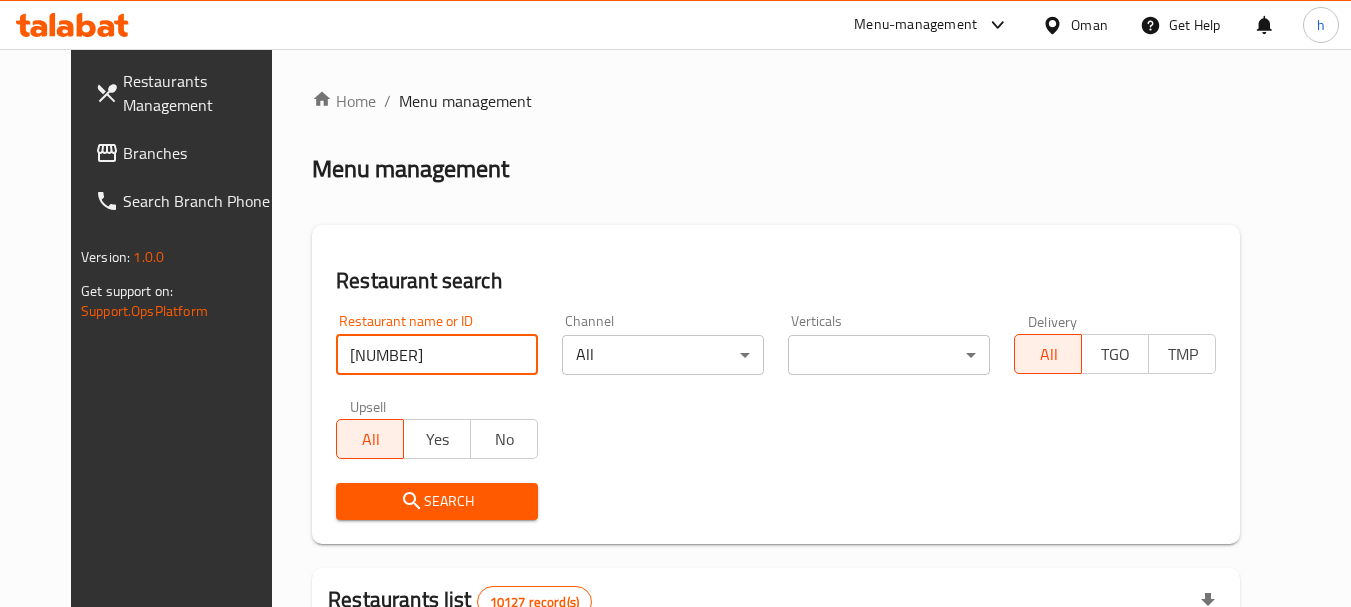 type on "681994" 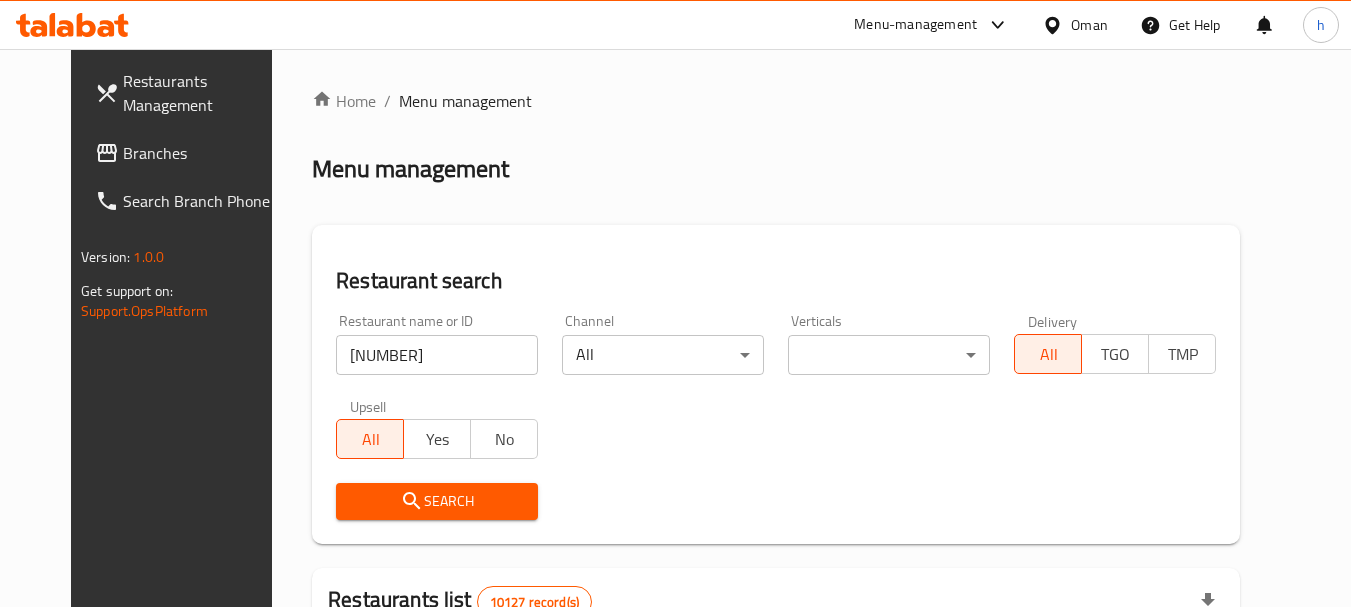 click 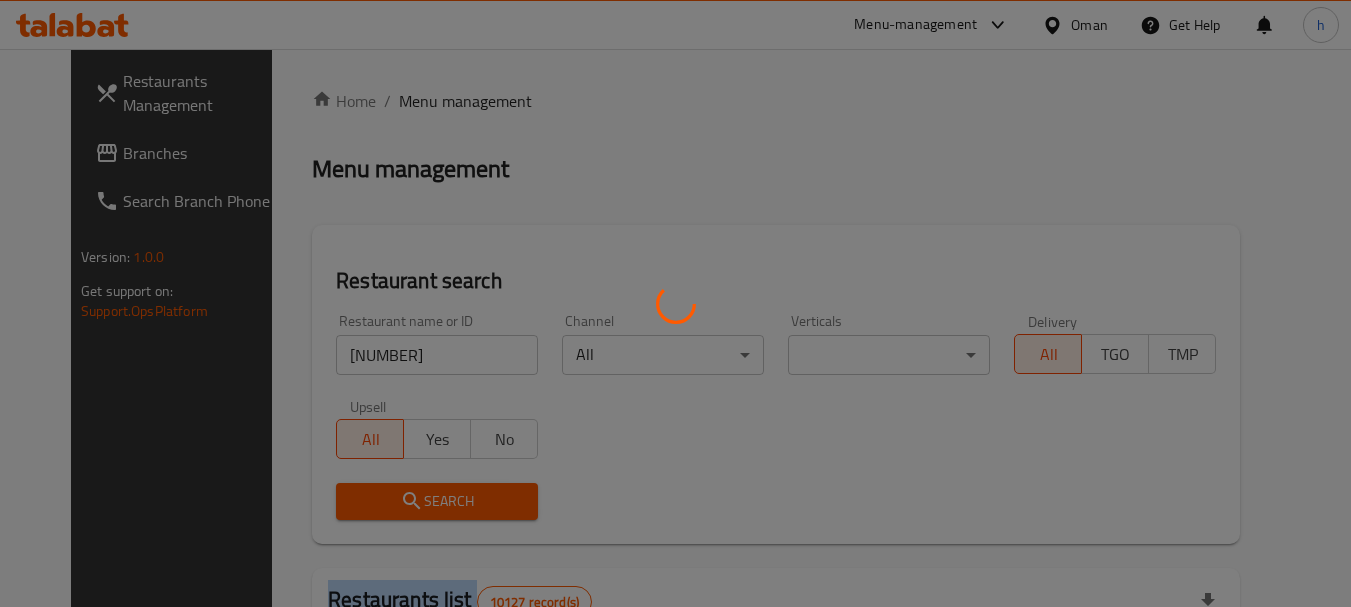 click at bounding box center [675, 303] 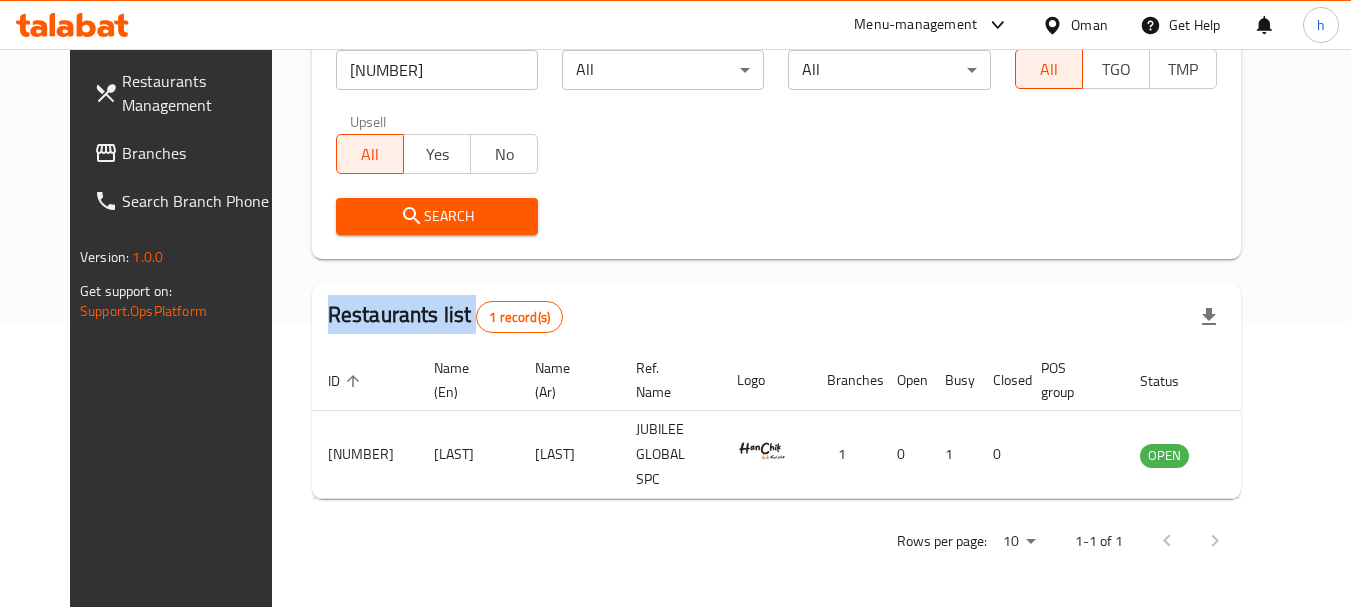 scroll, scrollTop: 268, scrollLeft: 0, axis: vertical 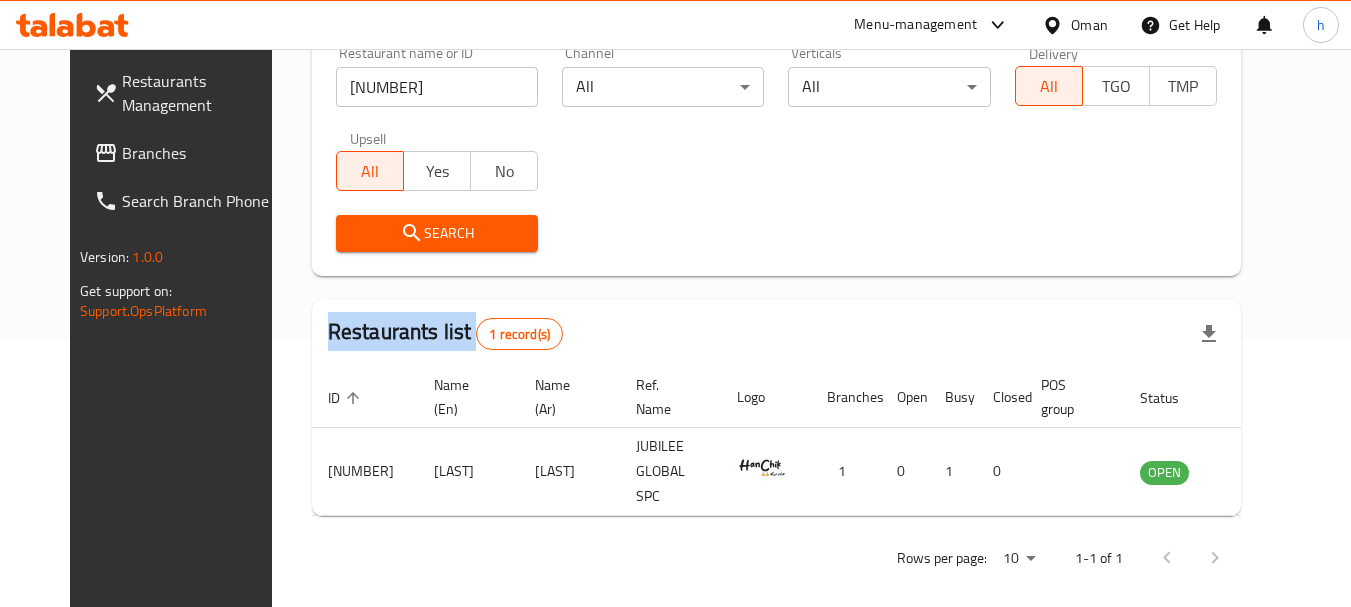 click on "Branches" at bounding box center (201, 153) 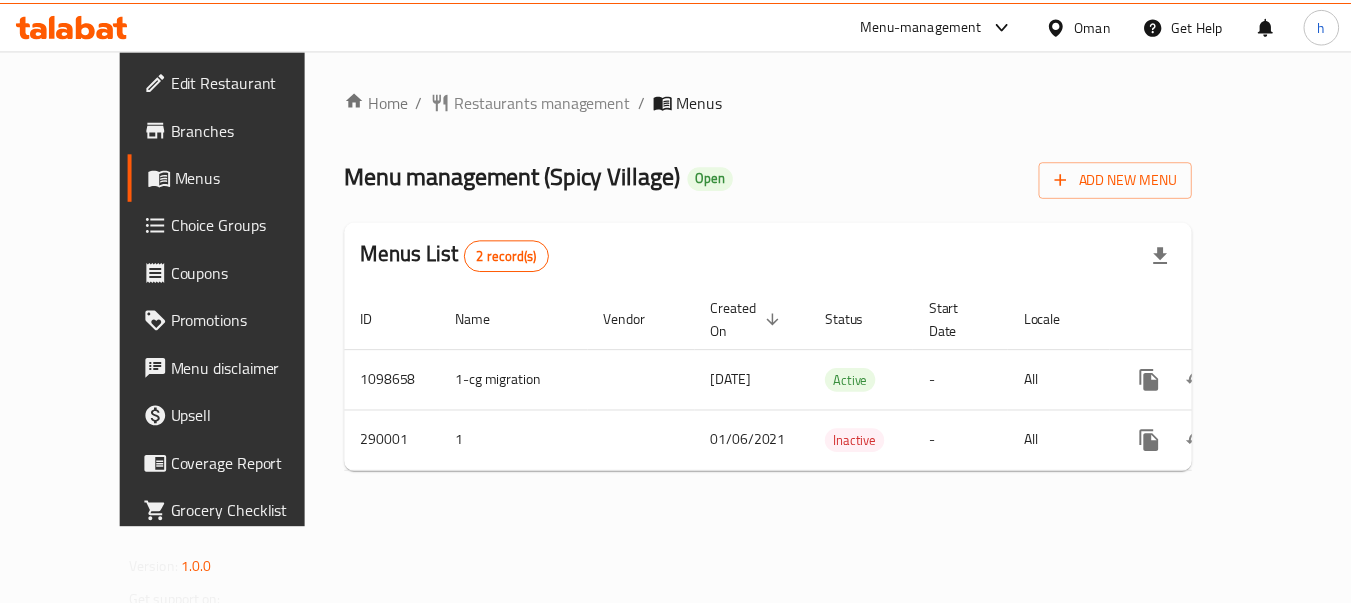 scroll, scrollTop: 0, scrollLeft: 0, axis: both 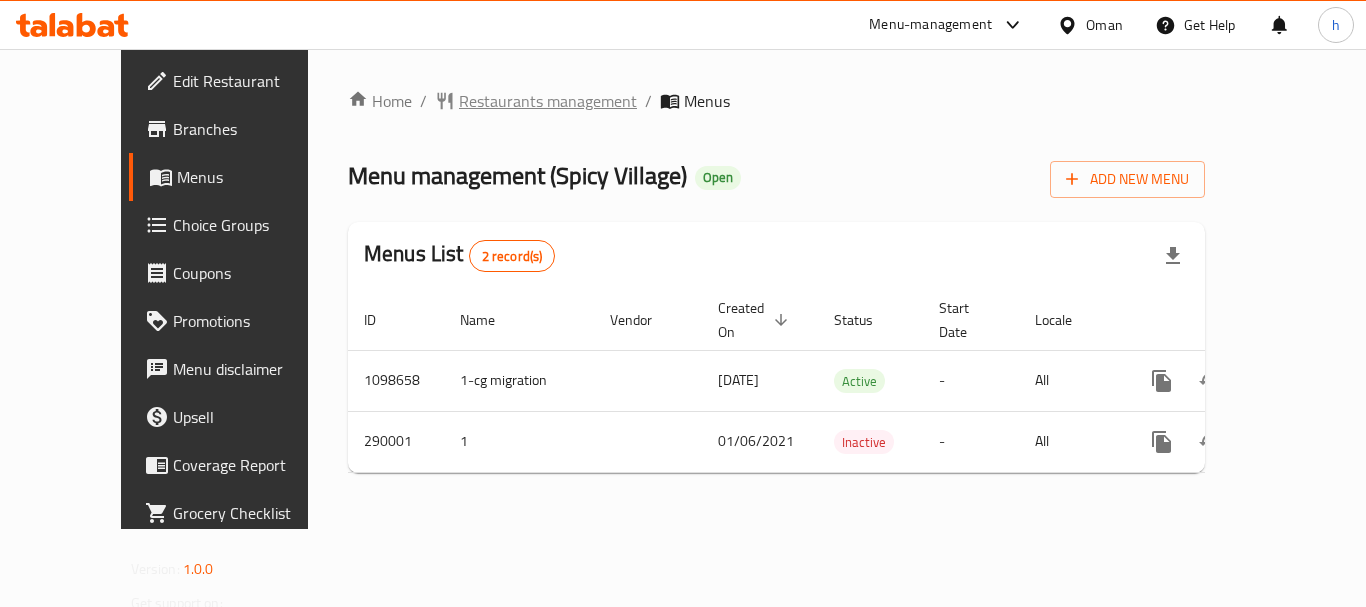 click on "Restaurants management" at bounding box center (548, 101) 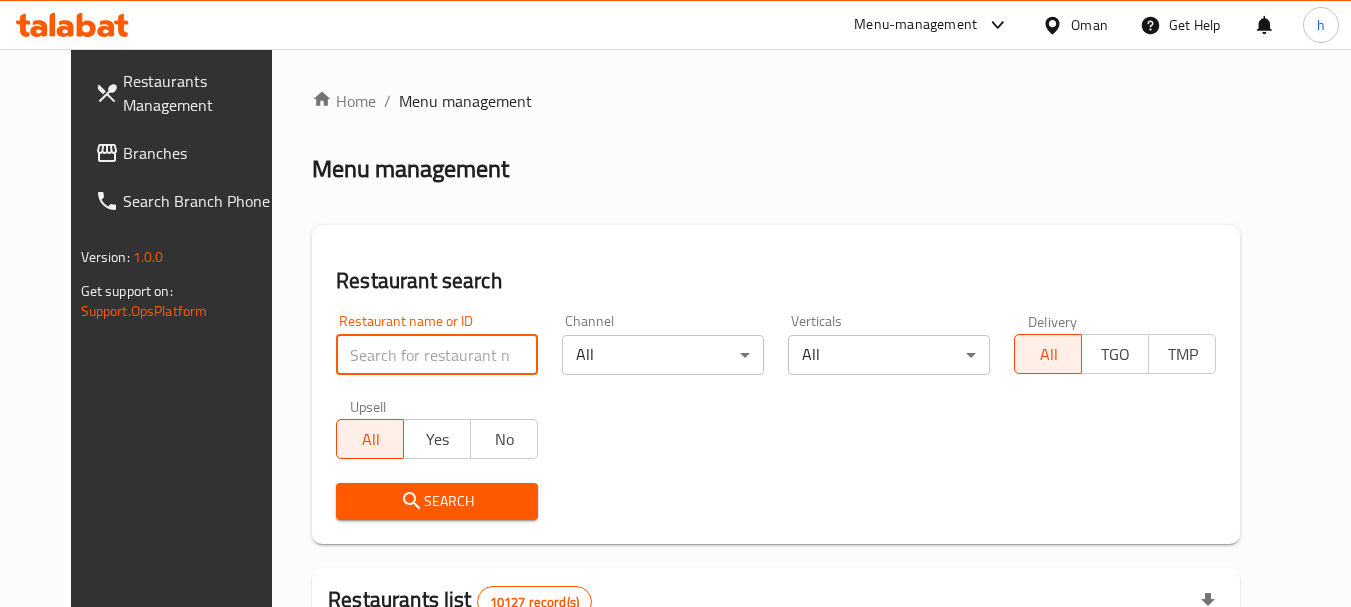 click at bounding box center (437, 355) 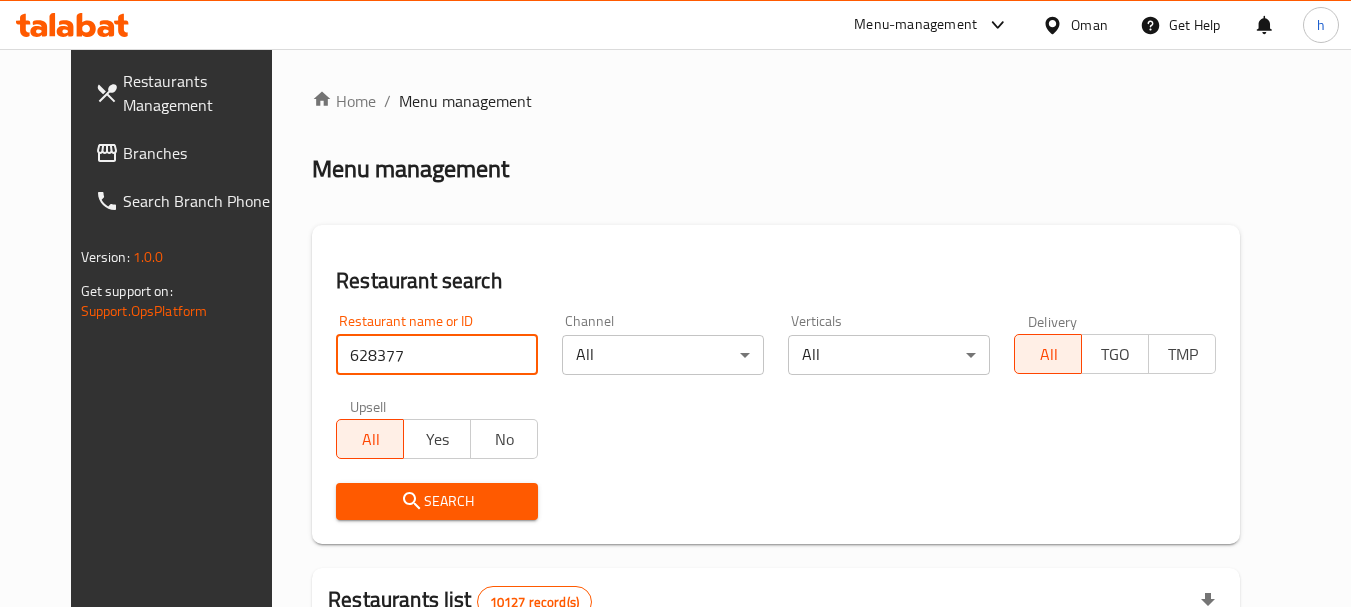 type on "628377" 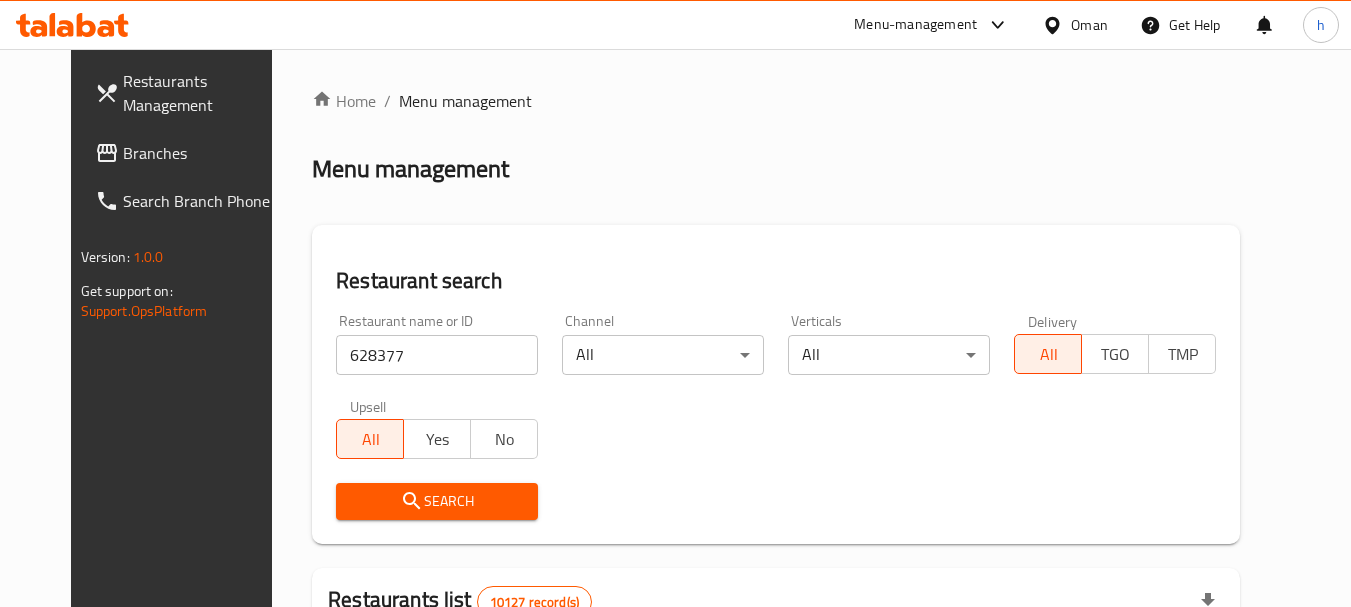 click on "Search" at bounding box center (437, 501) 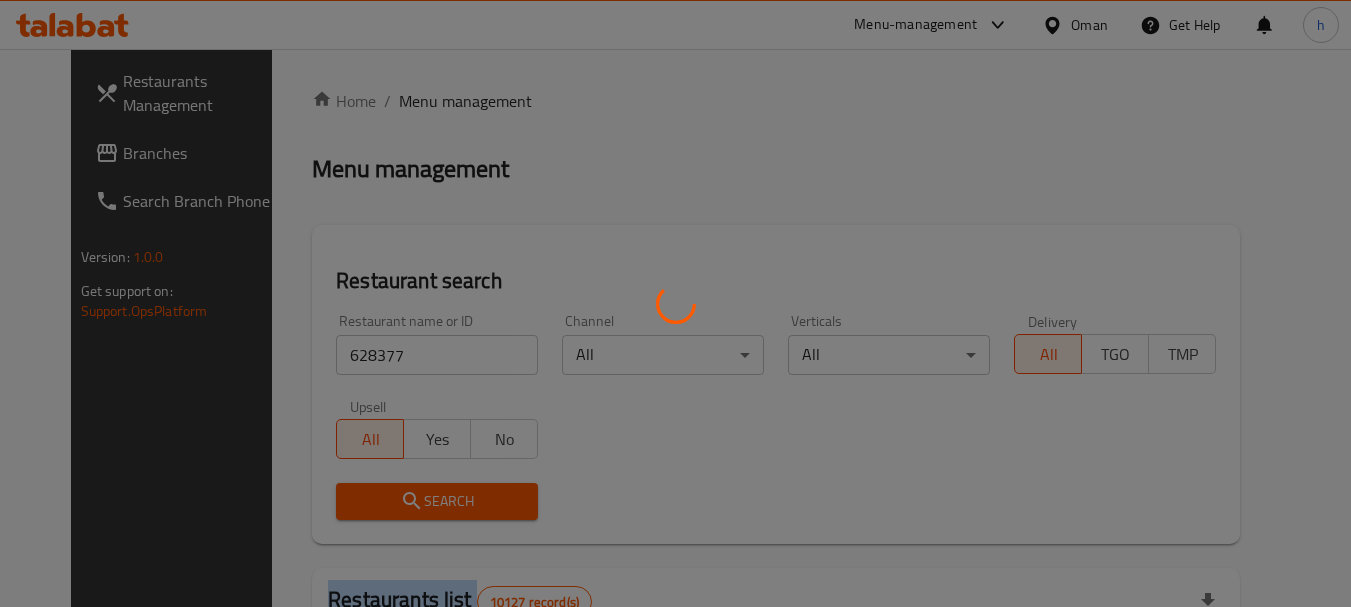 click at bounding box center (675, 303) 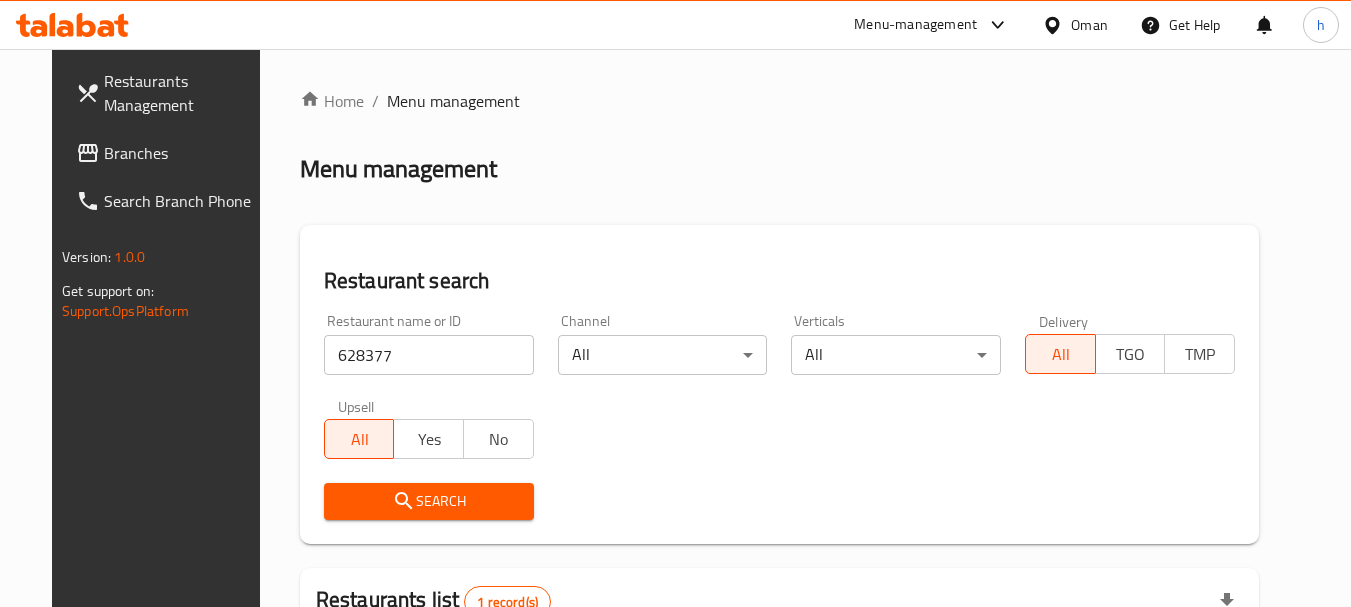 click on "Oman" at bounding box center [1089, 25] 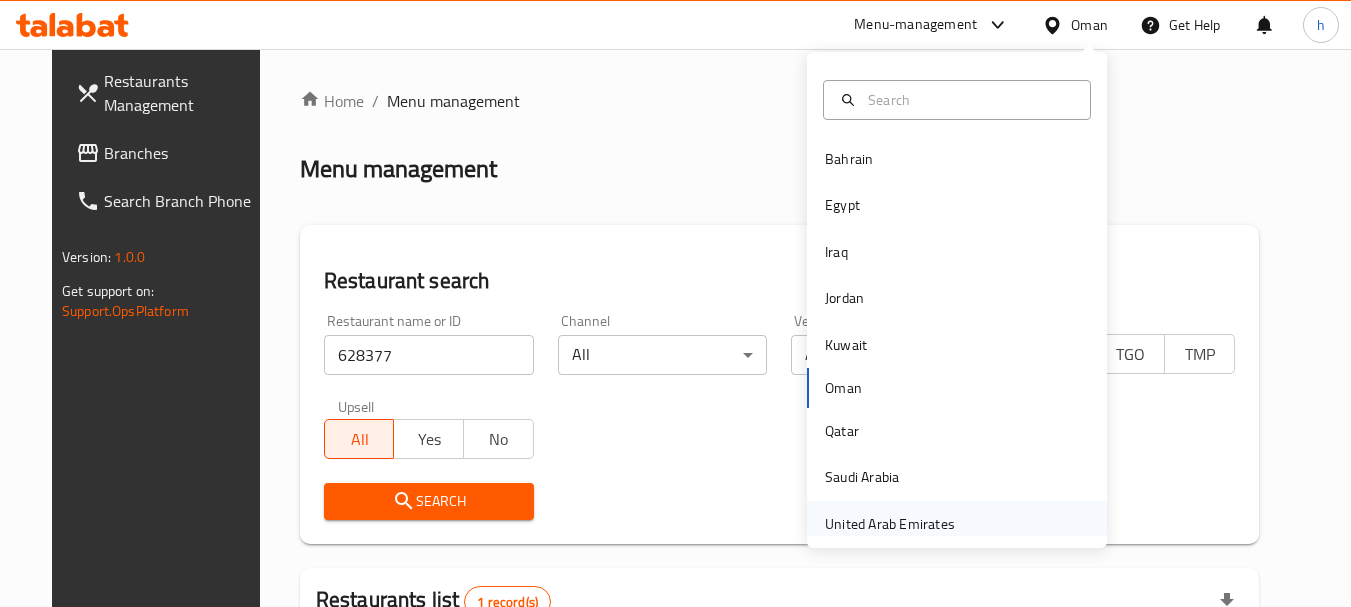 click on "United Arab Emirates" at bounding box center [890, 524] 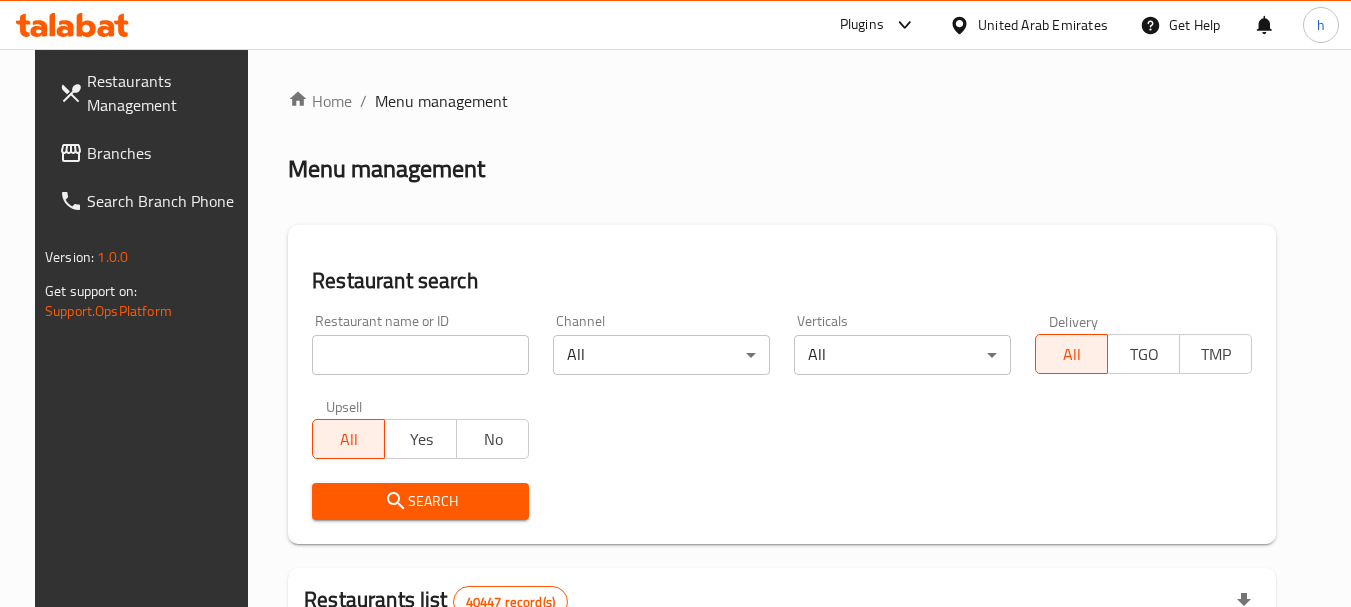 click on "Restaurants Management   Branches   Search Branch Phone  Version:    1.0.0  Get support on:    Support.OpsPlatform Home / Menu management Menu management Restaurant search Restaurant name or ID Restaurant name or ID Channel All ​ Verticals All ​ Delivery All TGO TMP Upsell All Yes No   Search Restaurants list   40447 record(s) ID sorted ascending Name (En) Name (Ar) Ref. Name Logo Branches Open Busy Closed POS group Status Action 328 Johnny Rockets جوني روكيتس 37 0 1 0 OPEN 330 French Connection فرنش كونكشن 1 0 0 0 INACTIVE 339 Arz Lebanon أرز لبنان Al Karama,Al Barsha & Mirdif 9 1 0 2 OPEN 340 Mega Wraps ميجا رابس 3 0 0 0 INACTIVE 342 Sandella's Flatbread Cafe سانديلاز فلات براد 7 0 0 0 INACTIVE 343 Dragon Hut كوخ التنين 1 0 0 0 INACTIVE 348 Thai Kitchen المطبخ التايلندى 1 0 0 0 INACTIVE 349 Mughal  موغل 1 0 0 0 HIDDEN 350 HOT N COOL (Old) هوت و كول 1 0 0 0 INACTIVE 355 Al Habasha  الحبشة 11 1 0 0 HIDDEN 10" at bounding box center (676, 717) 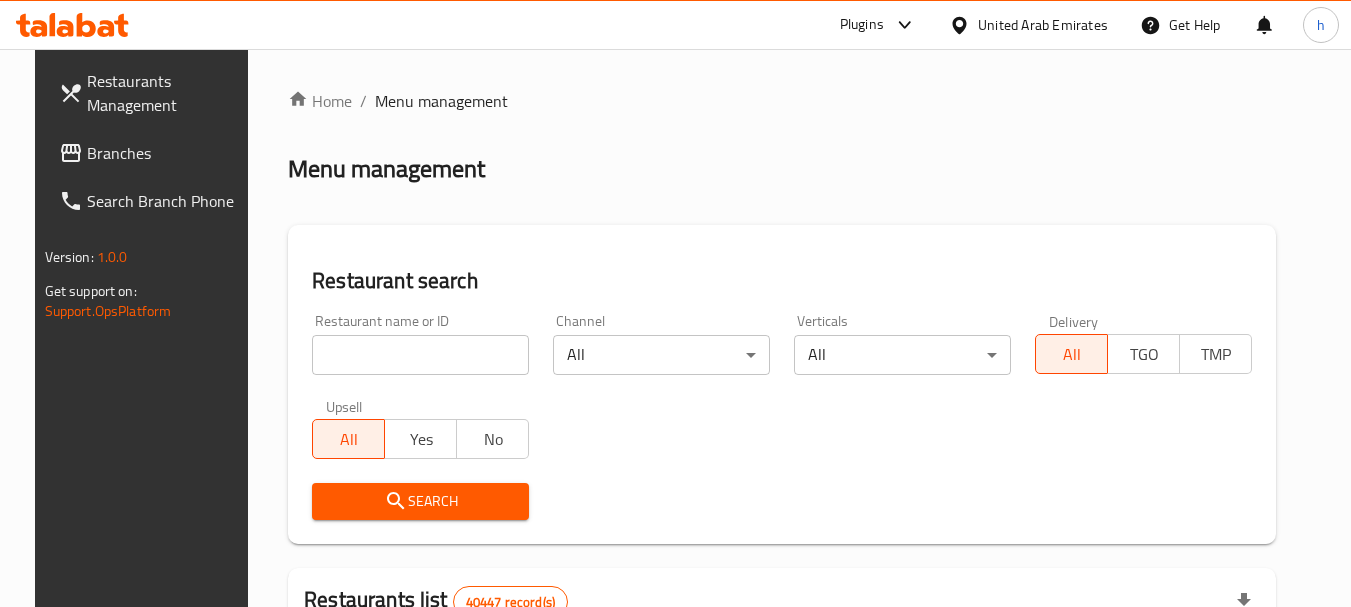 click on "Branches" at bounding box center (166, 153) 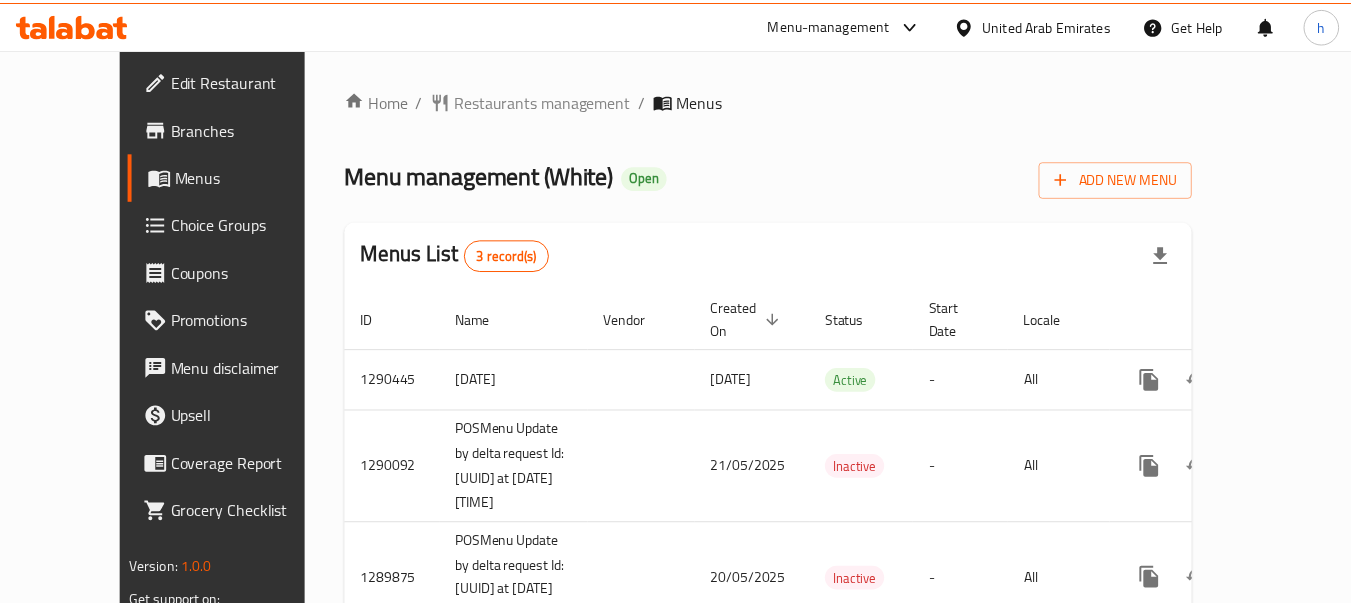 scroll, scrollTop: 0, scrollLeft: 0, axis: both 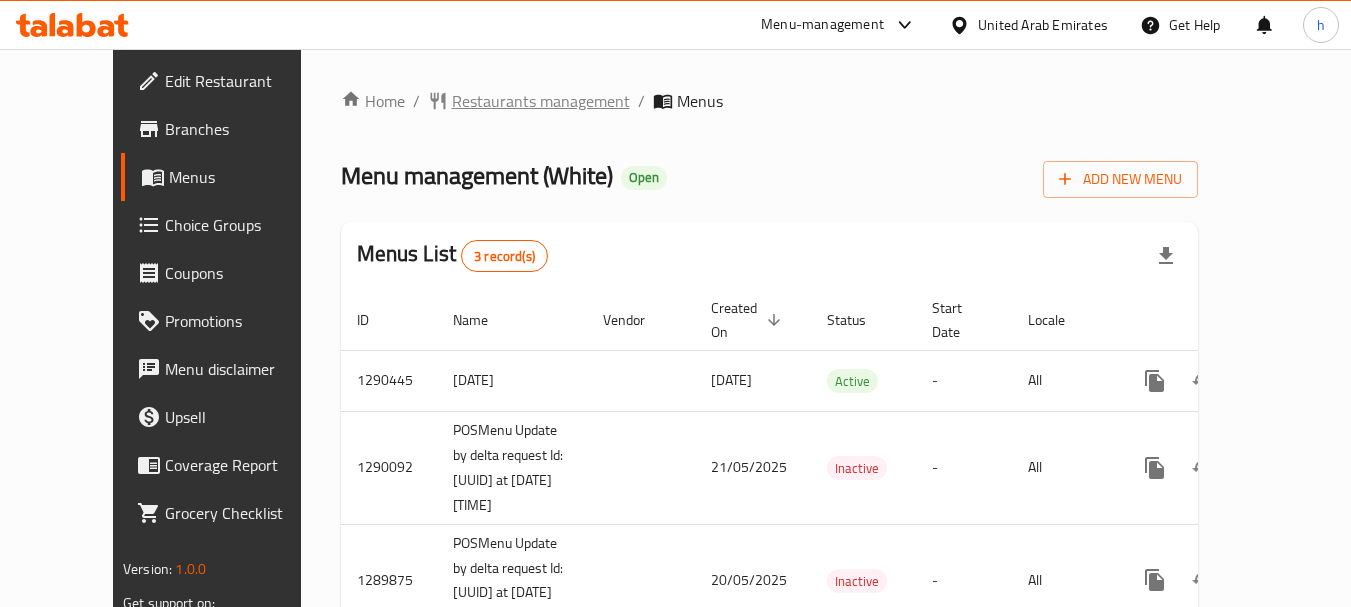 click on "Restaurants management" at bounding box center [541, 101] 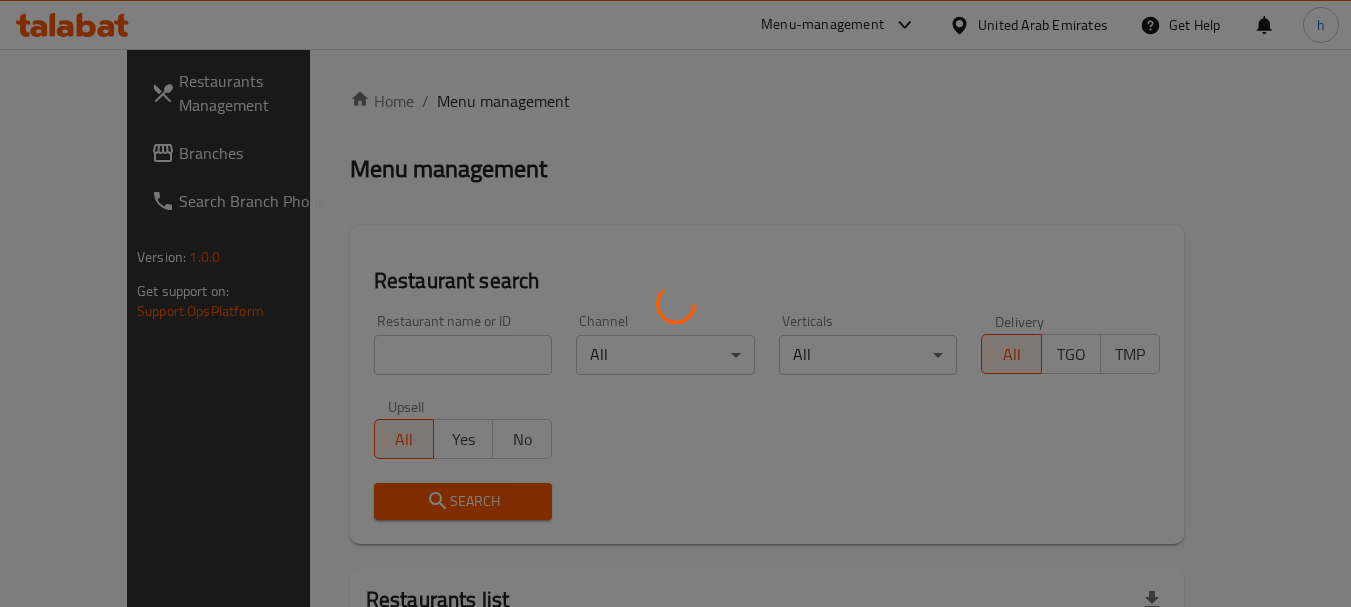click at bounding box center (675, 303) 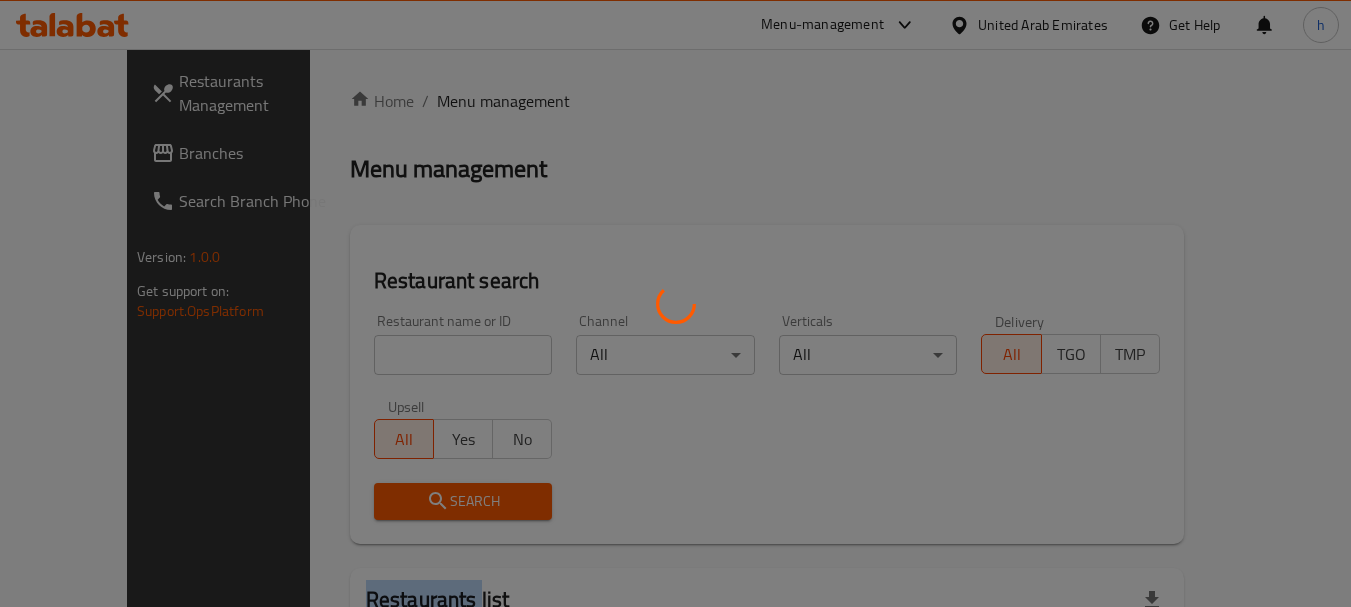 click at bounding box center (675, 303) 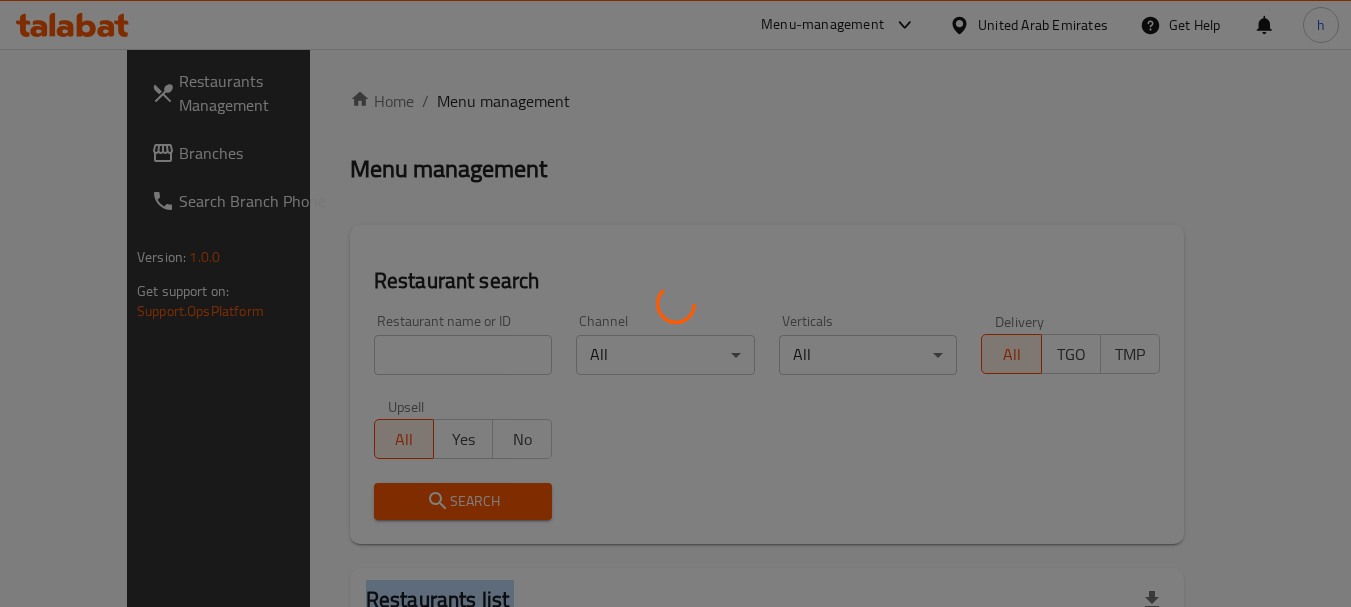 click at bounding box center [675, 303] 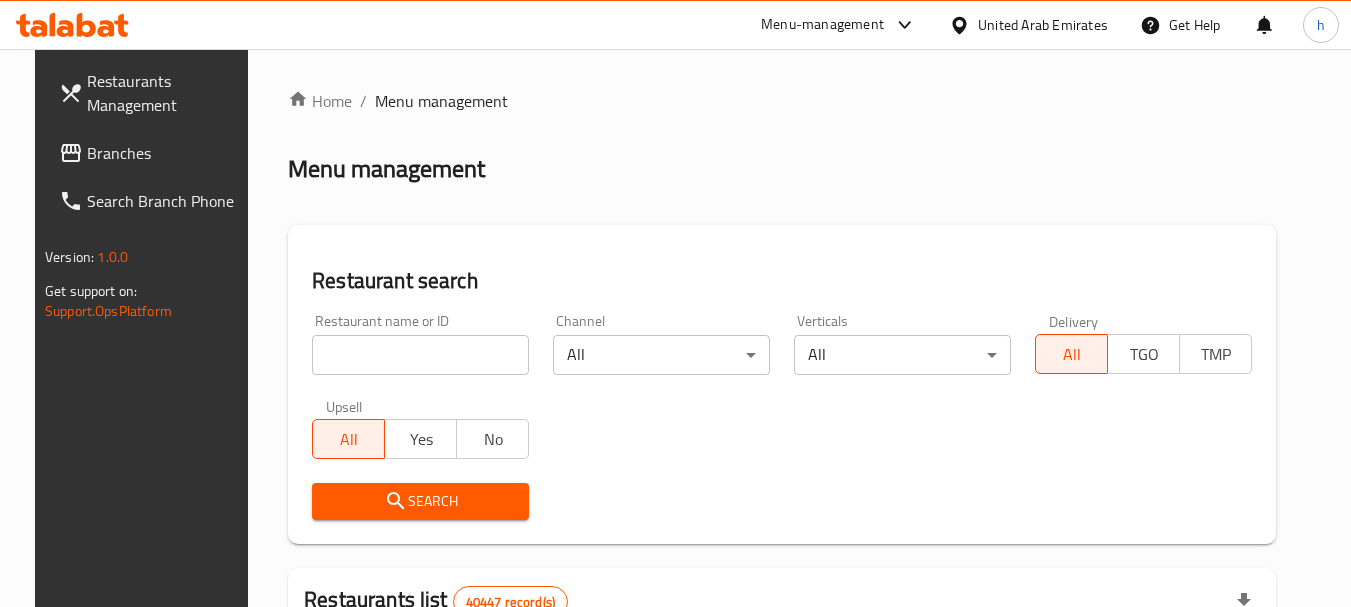 click at bounding box center (420, 355) 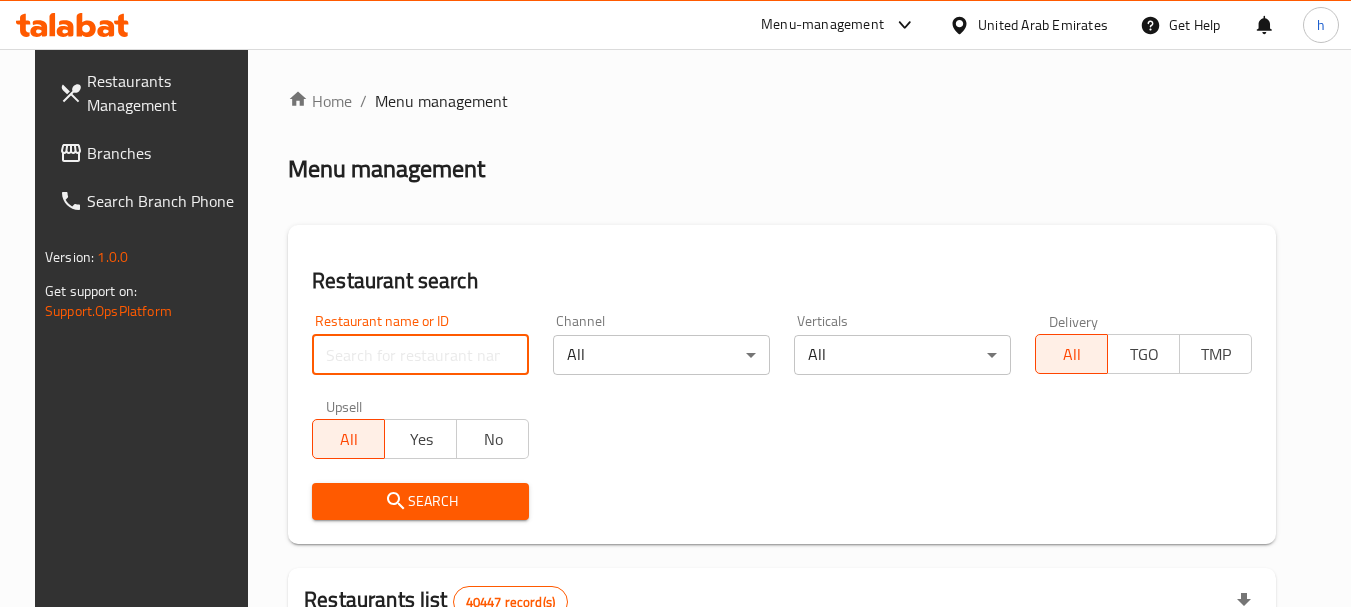 paste on "628399" 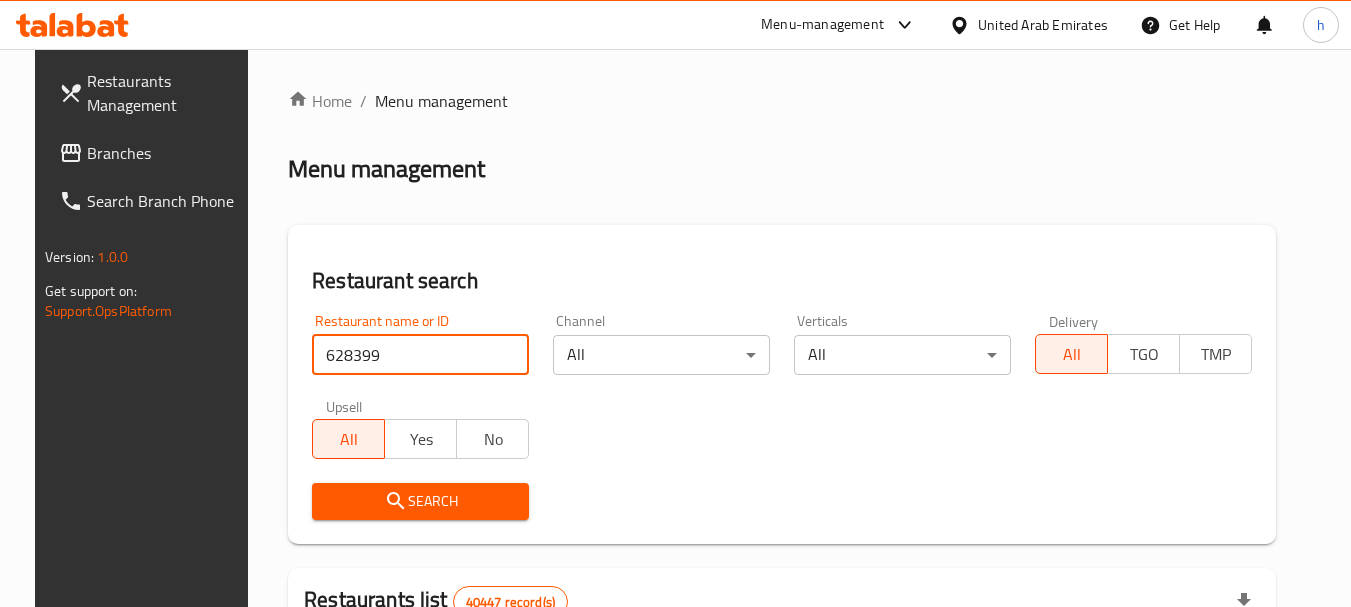type on "628399" 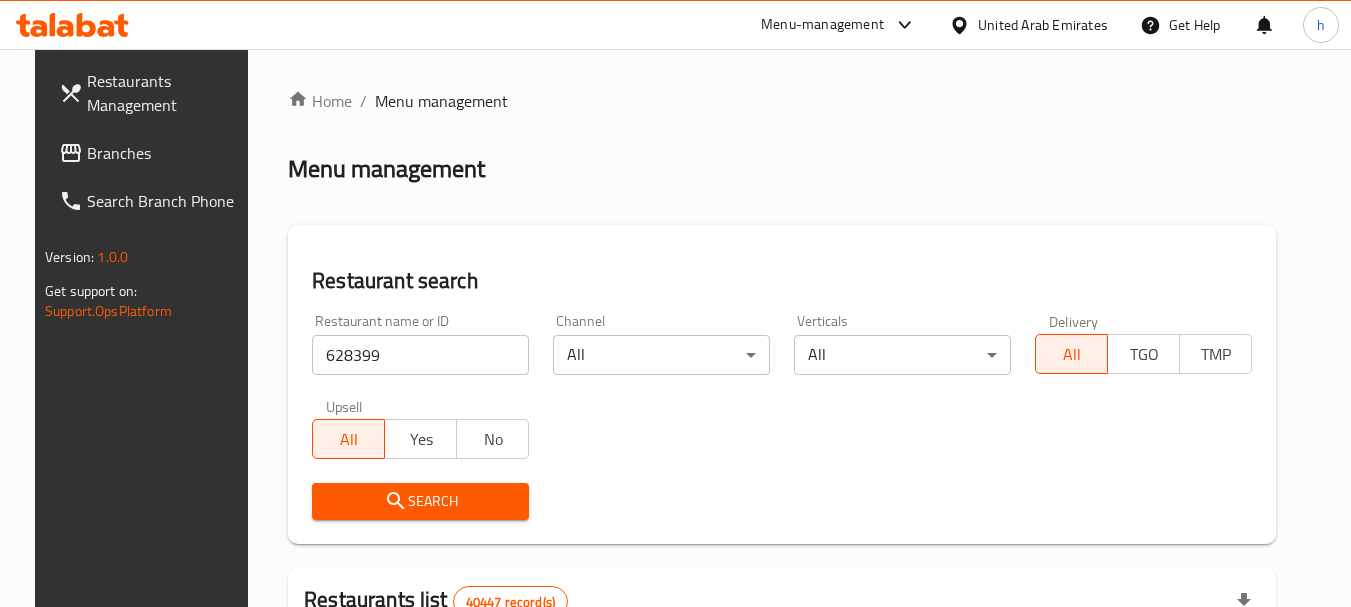 click 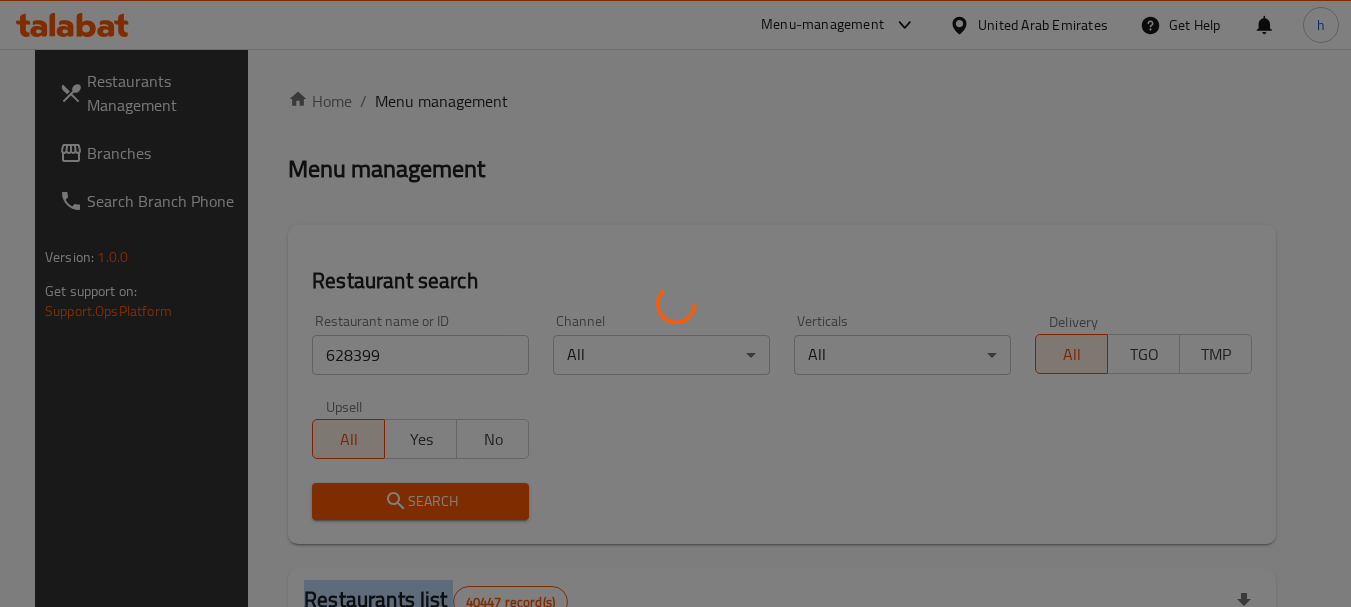 click at bounding box center (675, 303) 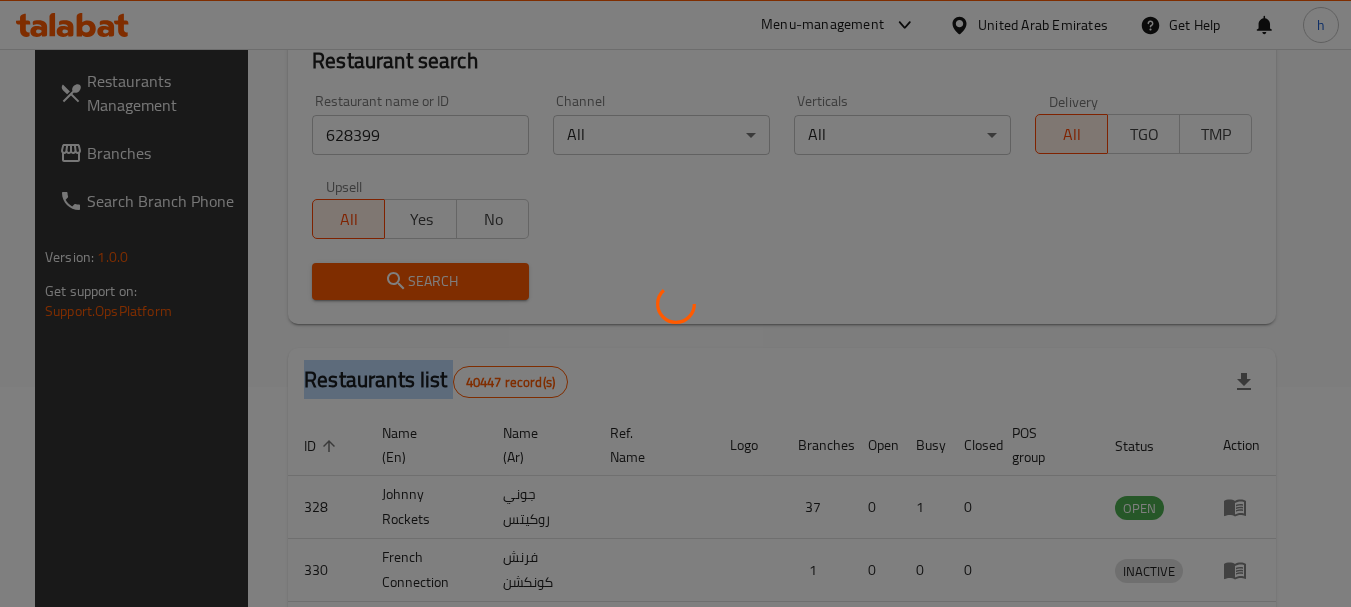 scroll, scrollTop: 268, scrollLeft: 0, axis: vertical 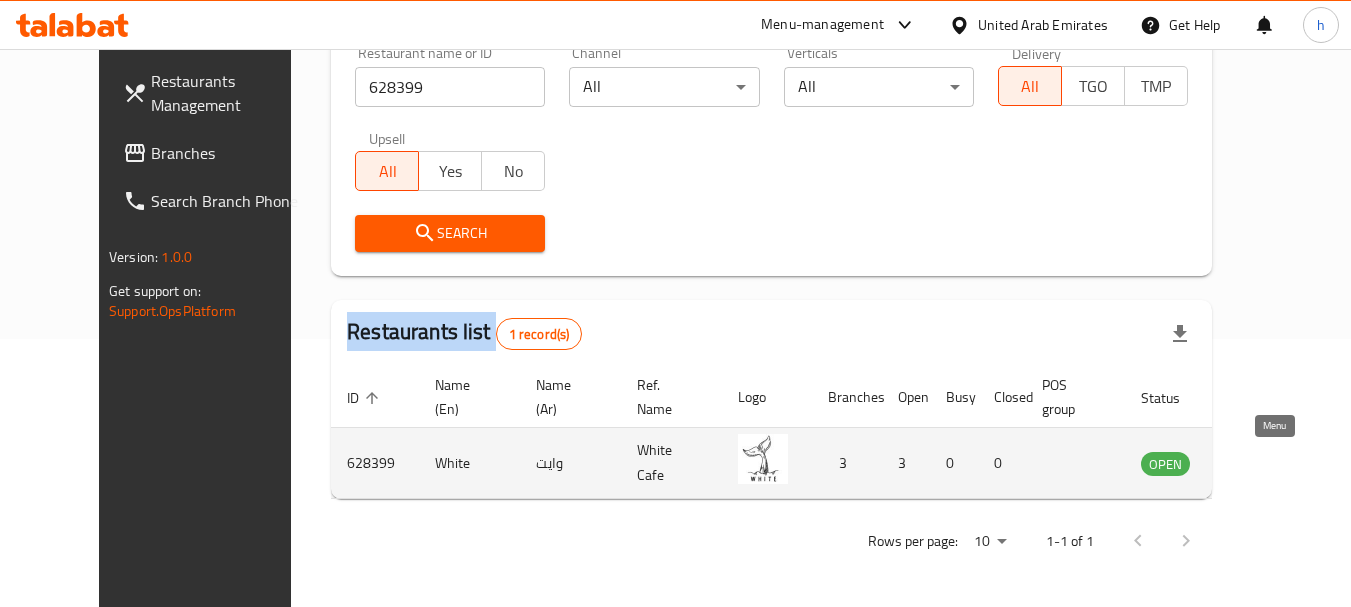 click 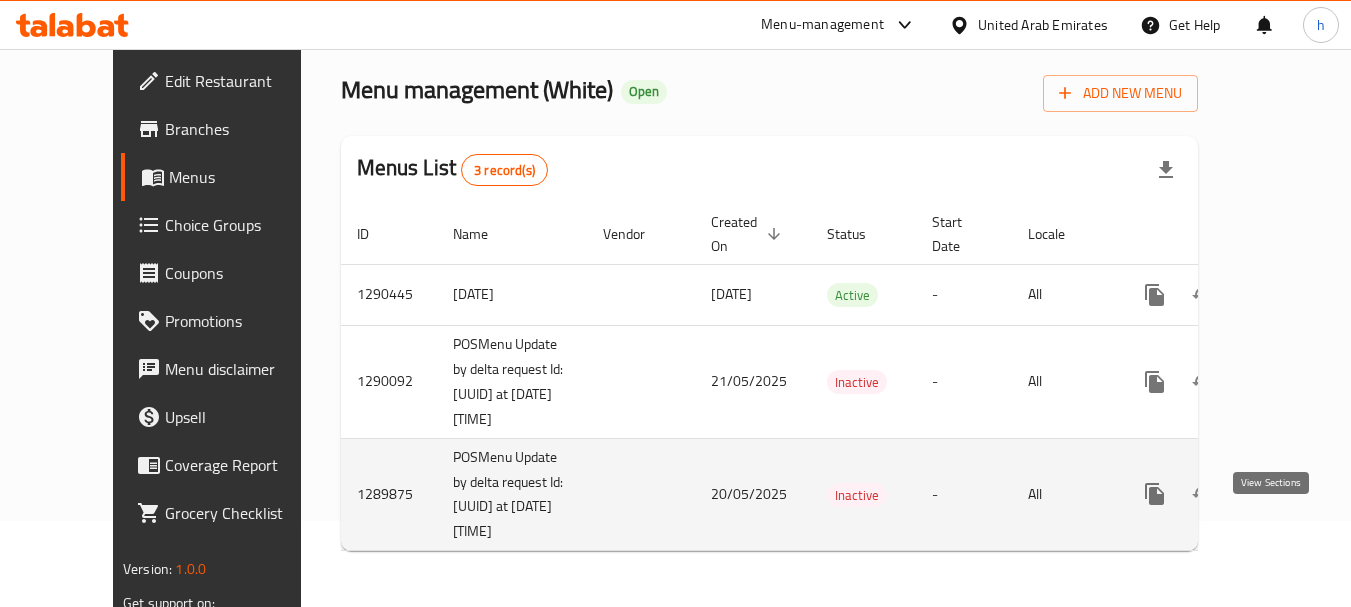 scroll, scrollTop: 136, scrollLeft: 0, axis: vertical 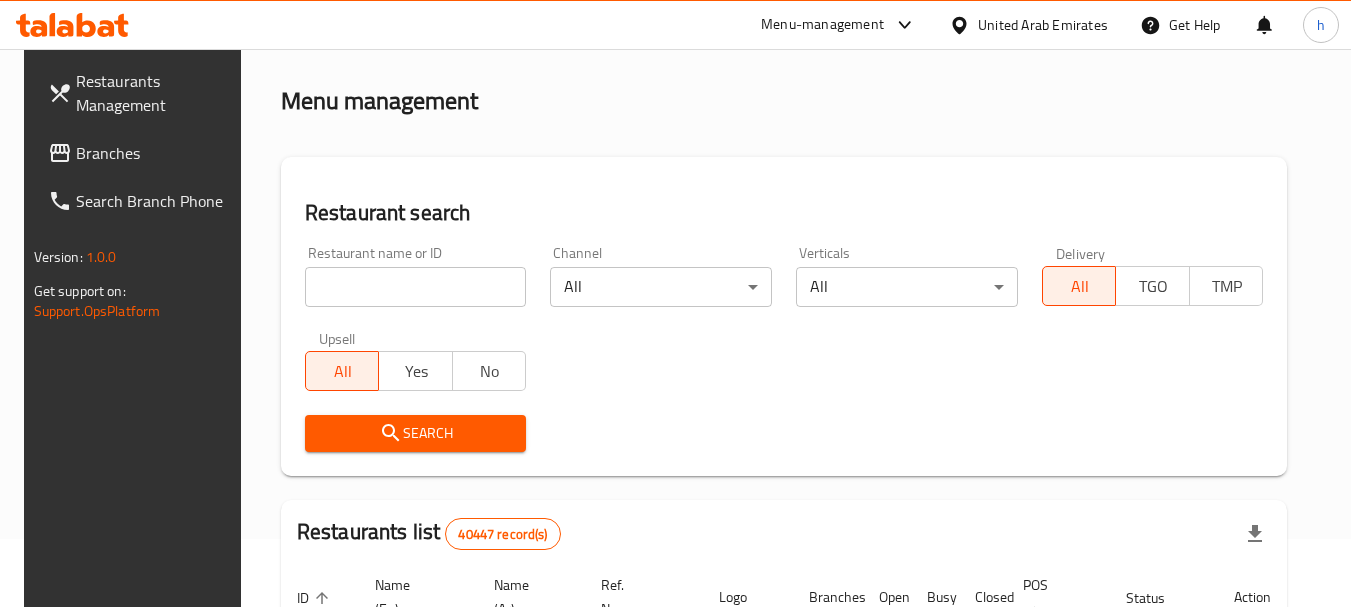 click at bounding box center [416, 287] 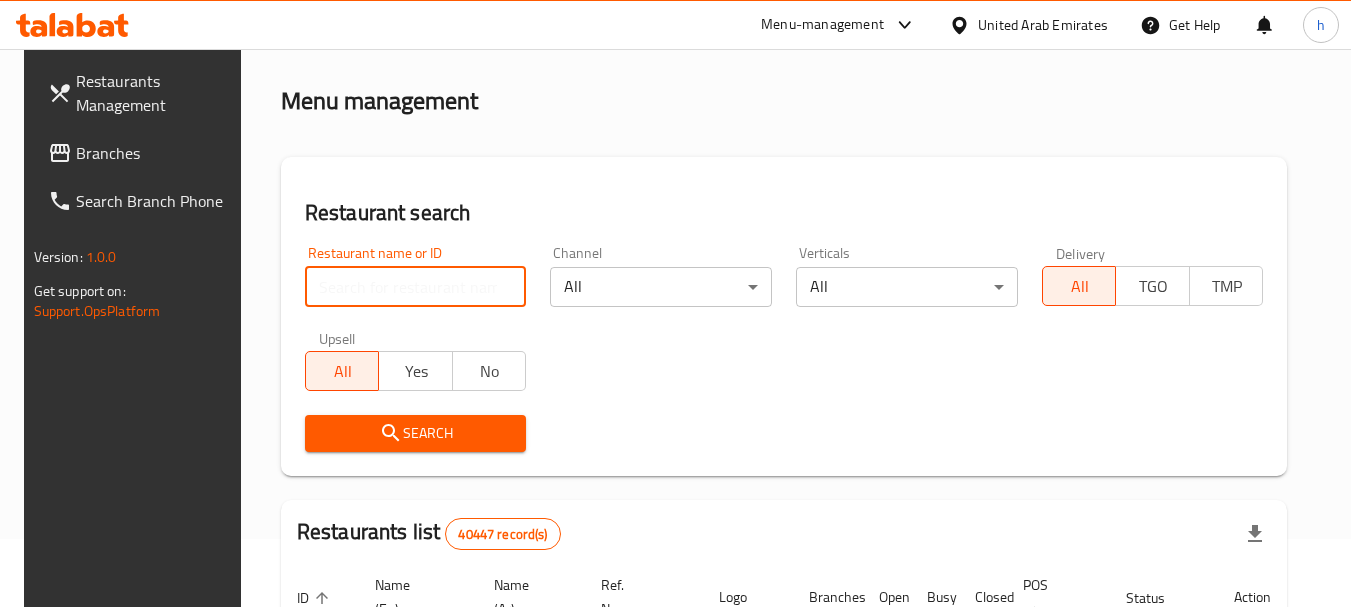 paste on "628399" 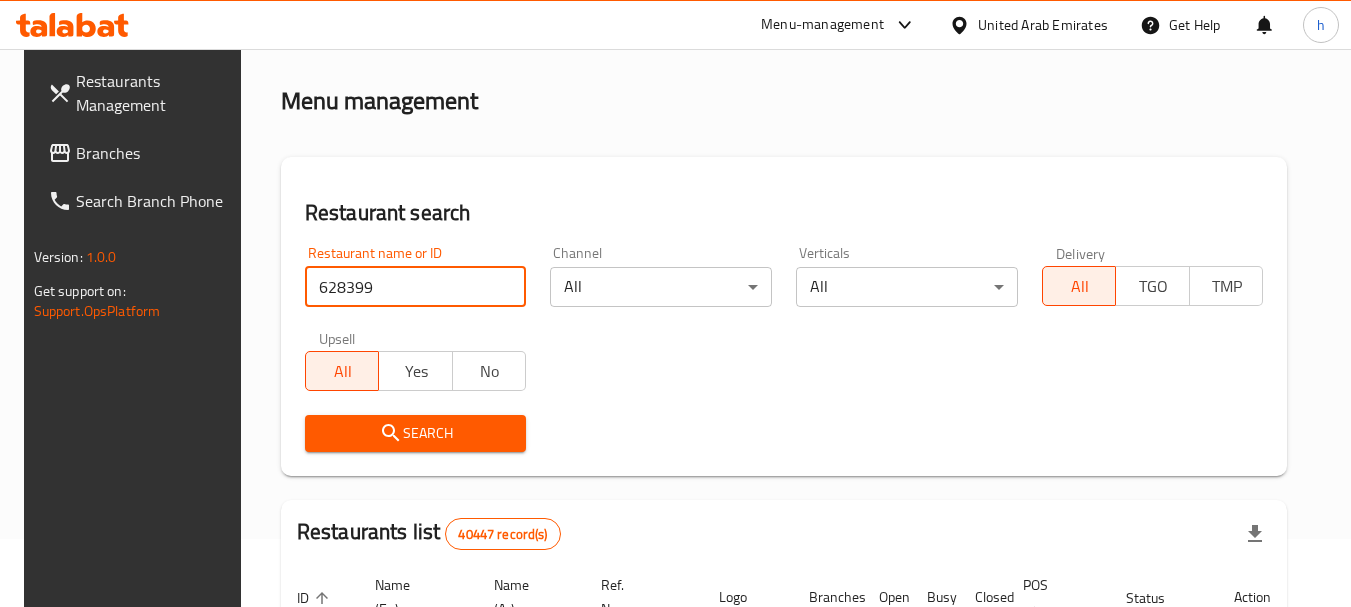type on "628399" 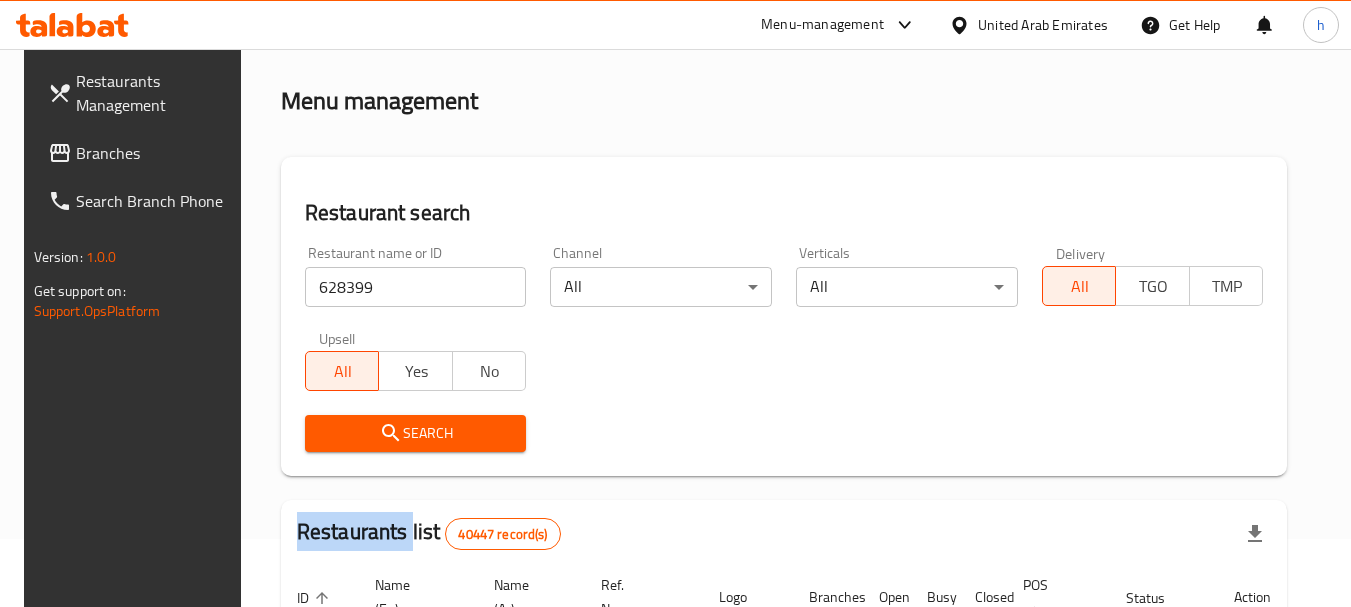 click on "Search" at bounding box center [416, 433] 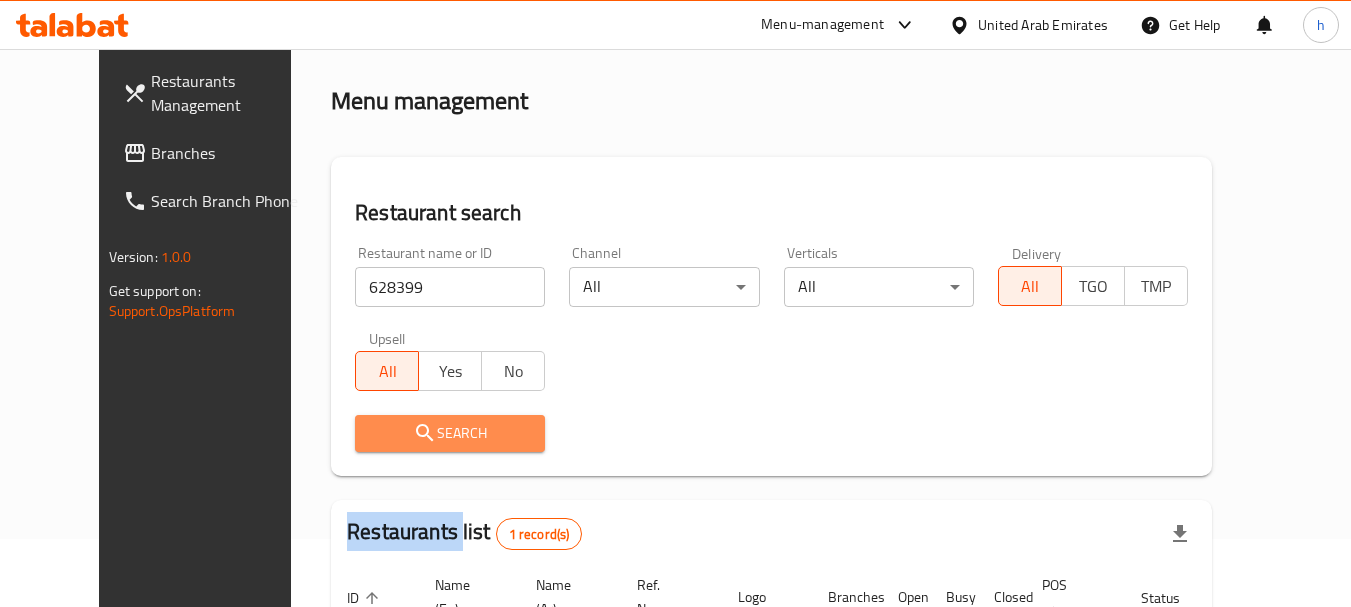 click on "Search" at bounding box center (450, 433) 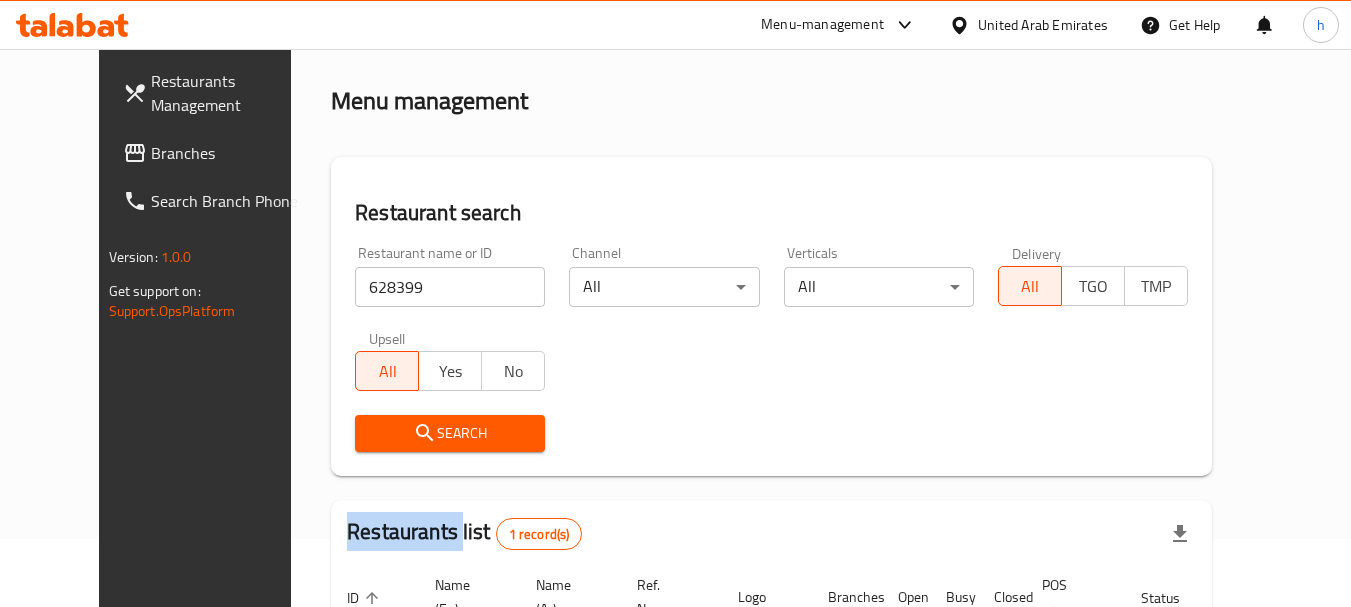 scroll, scrollTop: 268, scrollLeft: 0, axis: vertical 